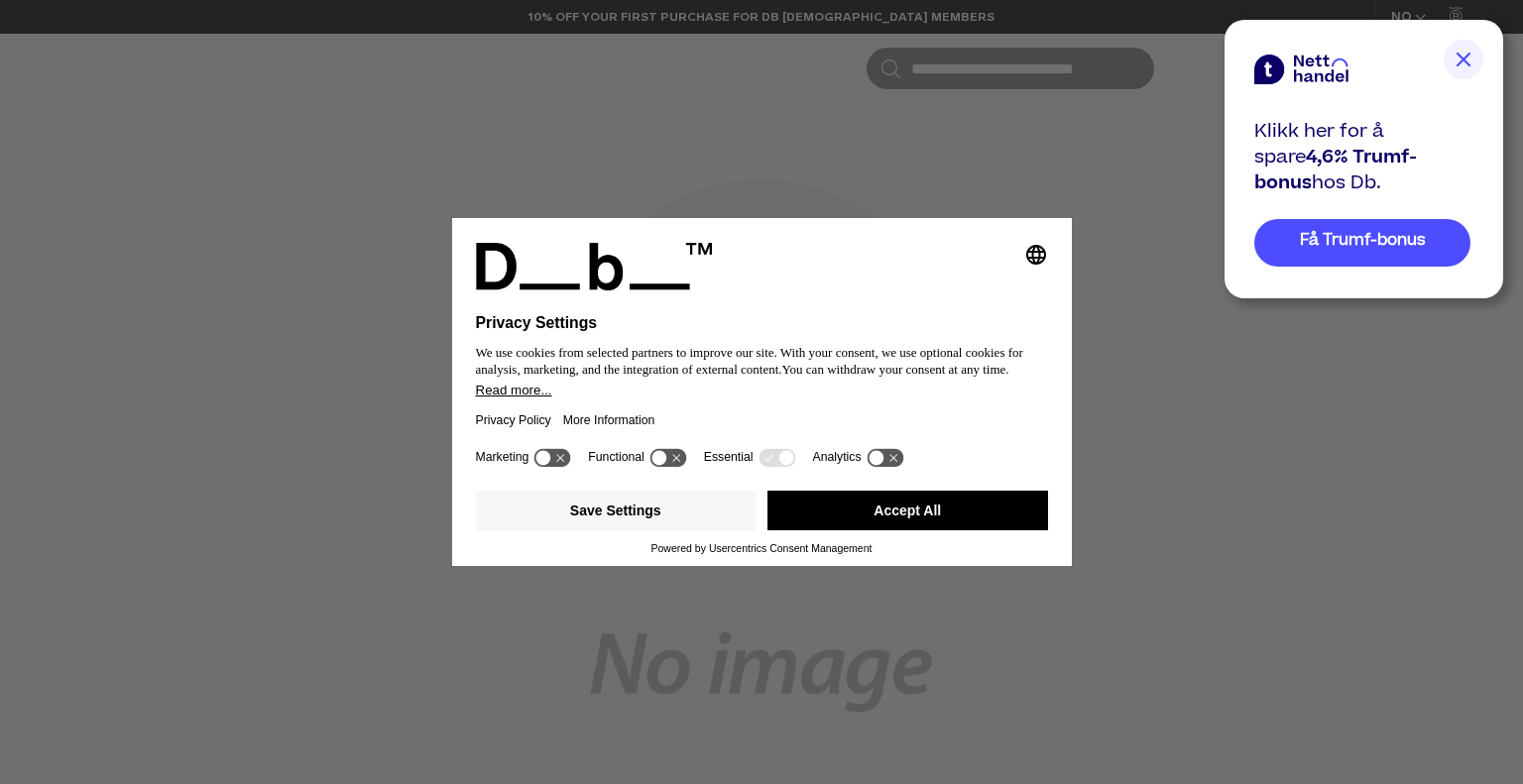 scroll, scrollTop: 0, scrollLeft: 0, axis: both 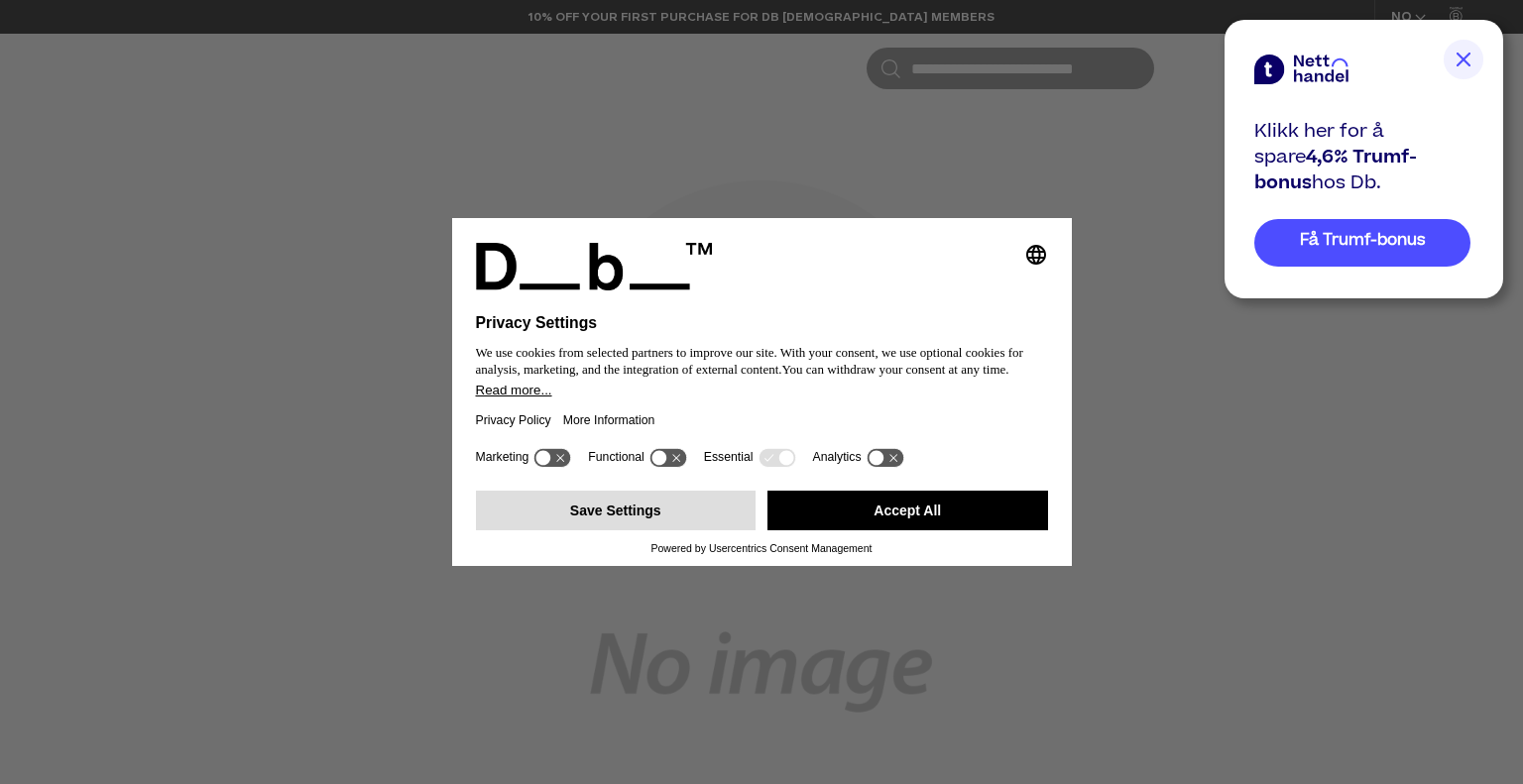 click on "Save Settings" at bounding box center (616, 510) 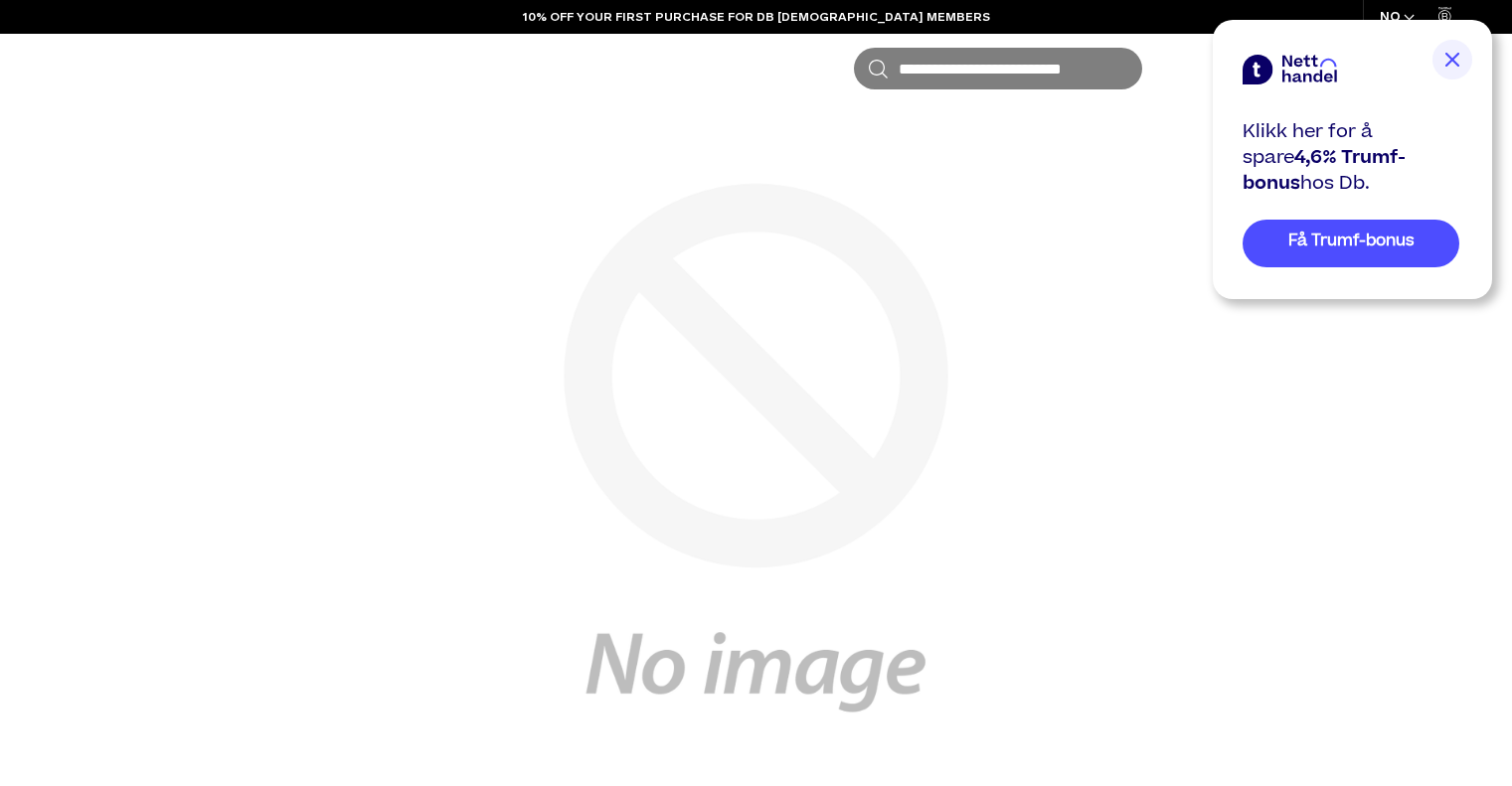 click at bounding box center [1452, 60] 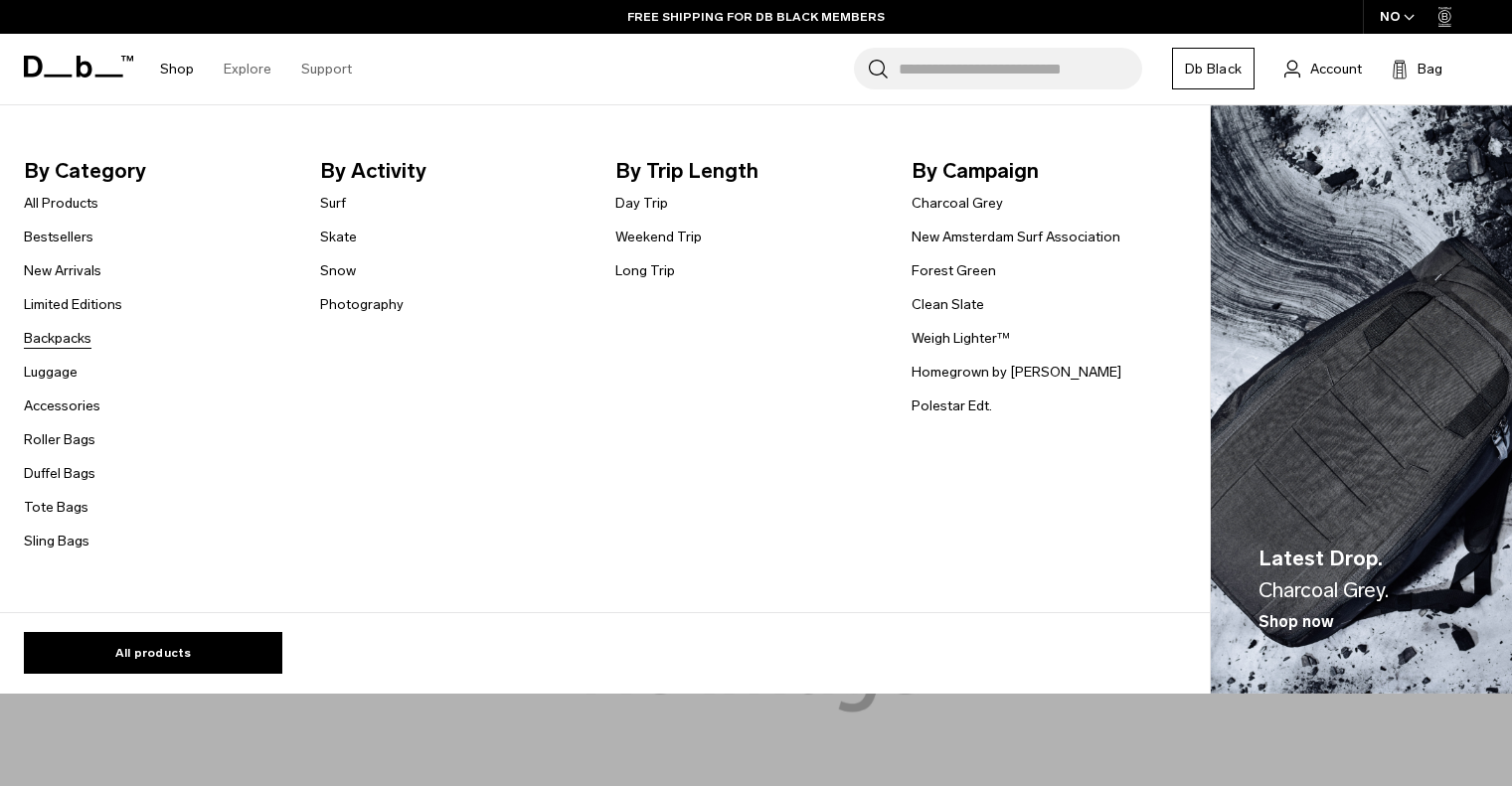 click on "Backpacks" at bounding box center (58, 338) 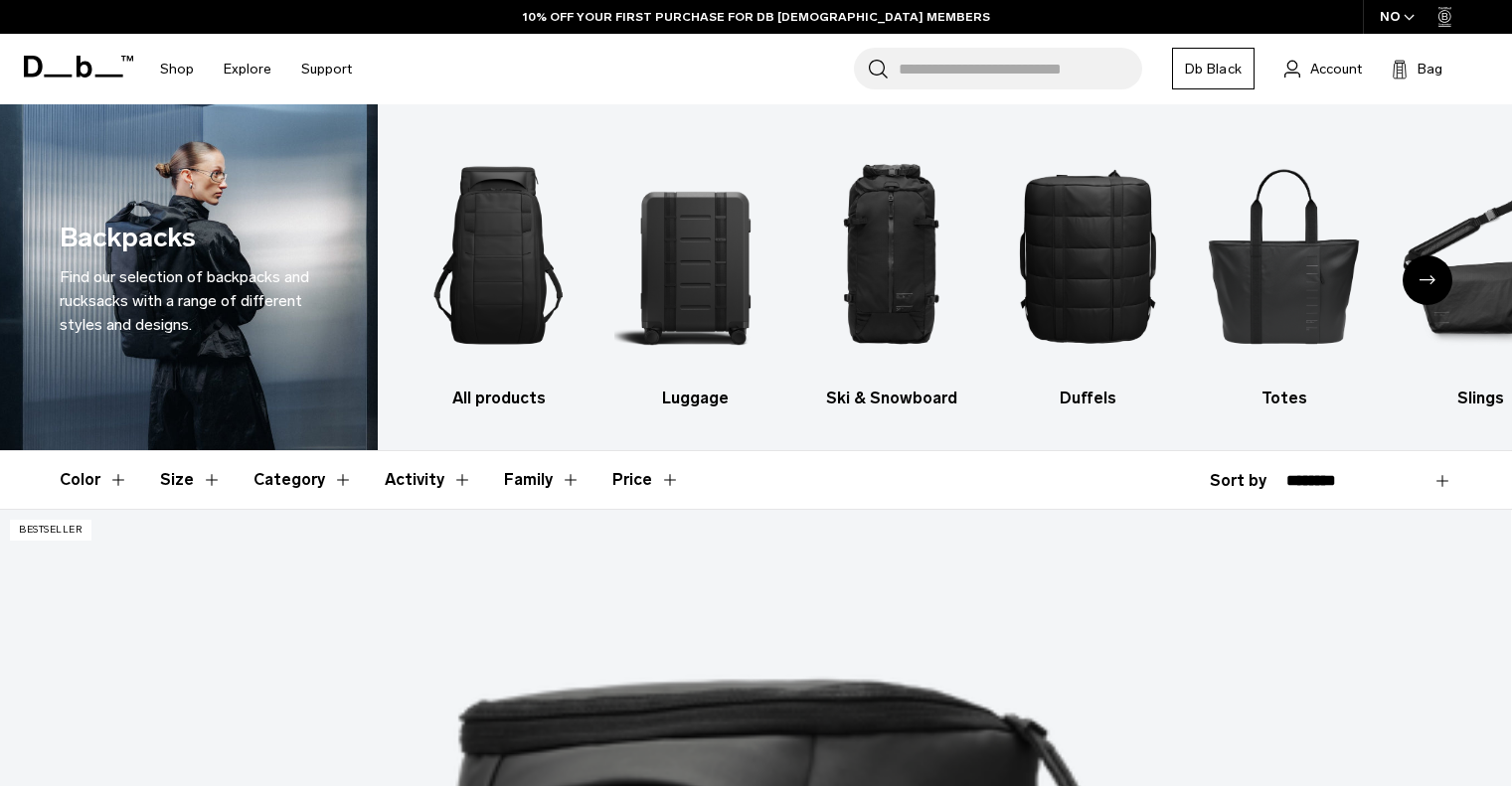 scroll, scrollTop: 340, scrollLeft: 0, axis: vertical 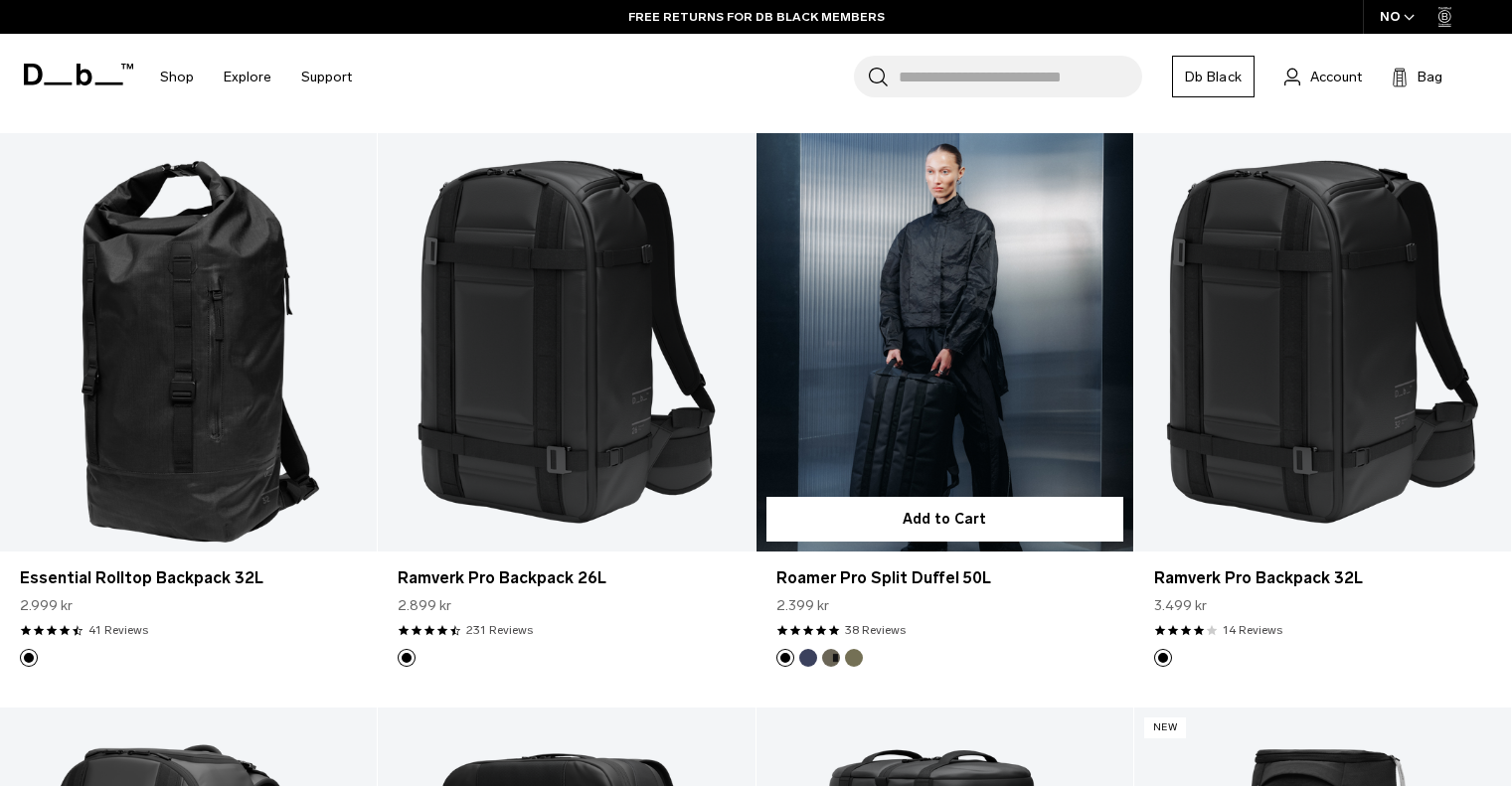 click at bounding box center (944, 342) 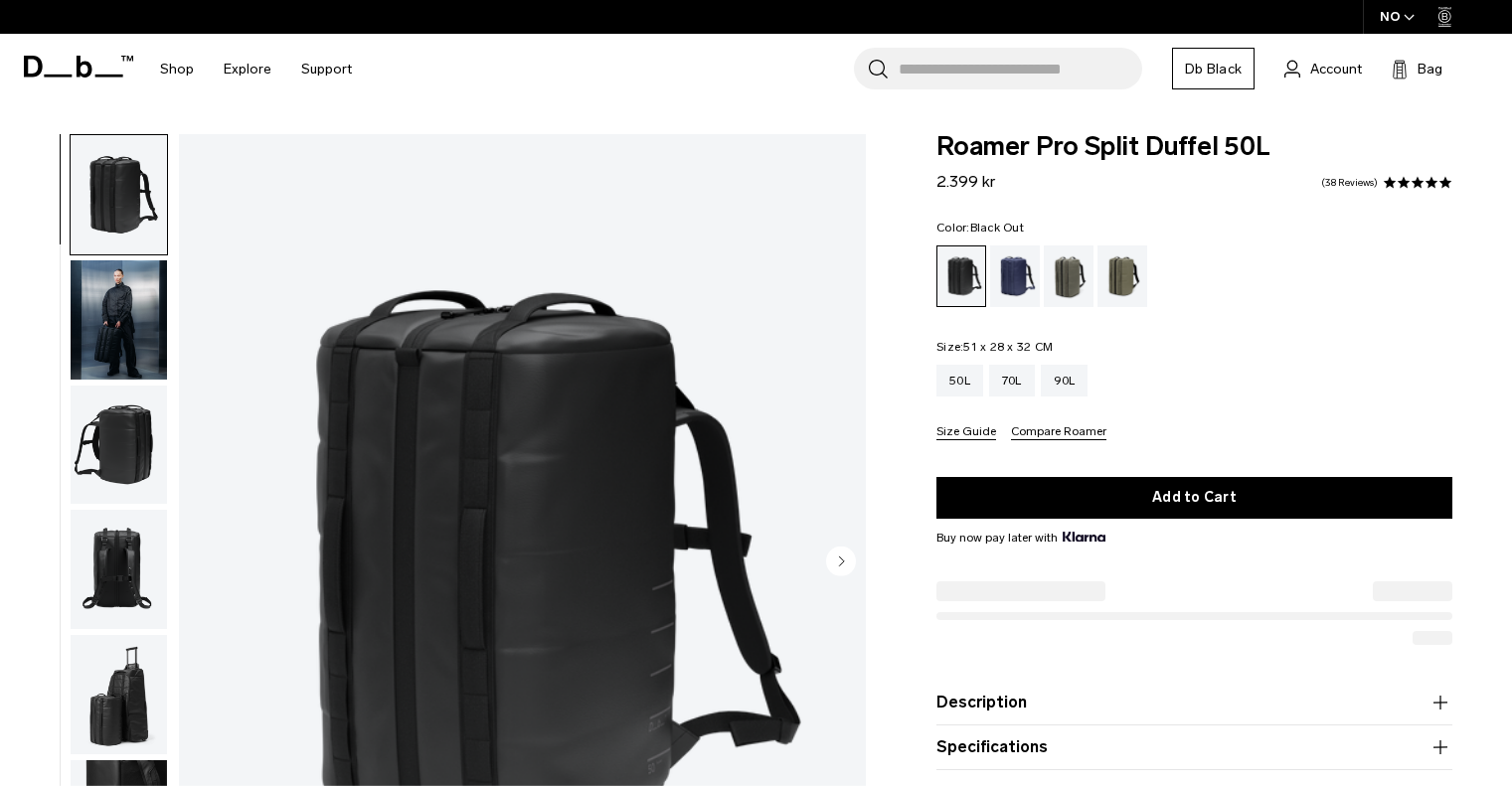 scroll, scrollTop: 0, scrollLeft: 0, axis: both 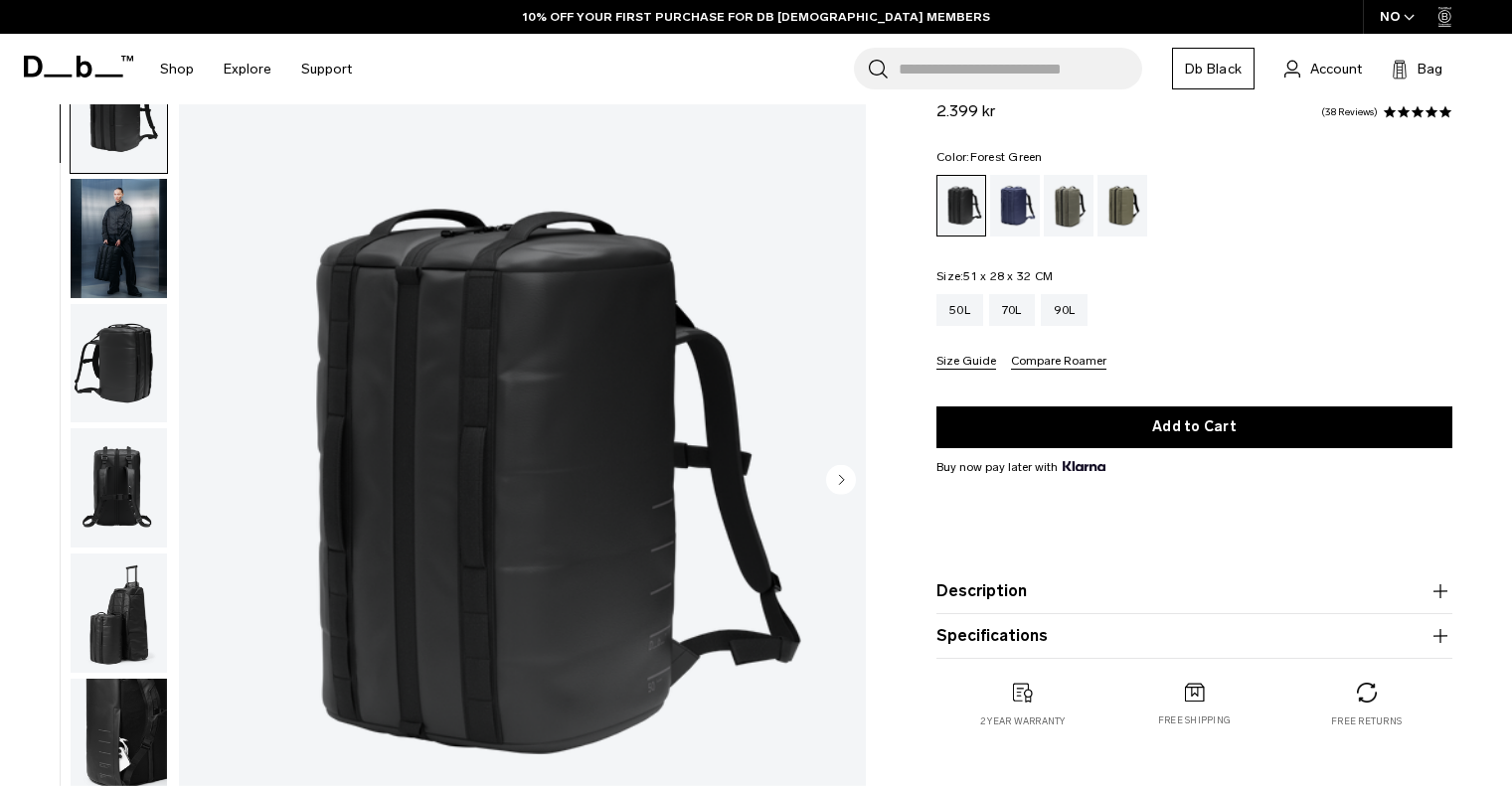 click at bounding box center [1069, 206] 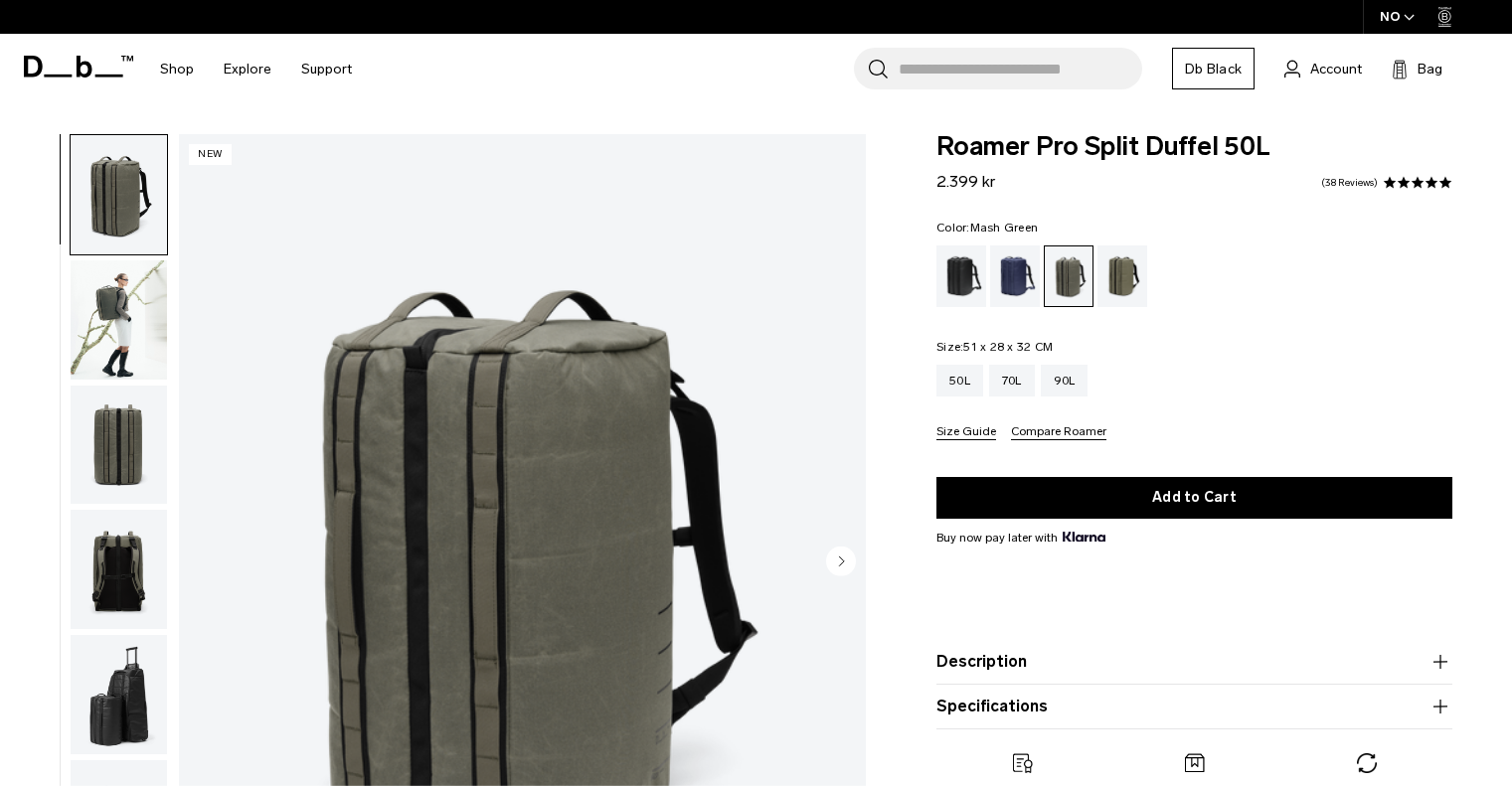 scroll, scrollTop: 0, scrollLeft: 0, axis: both 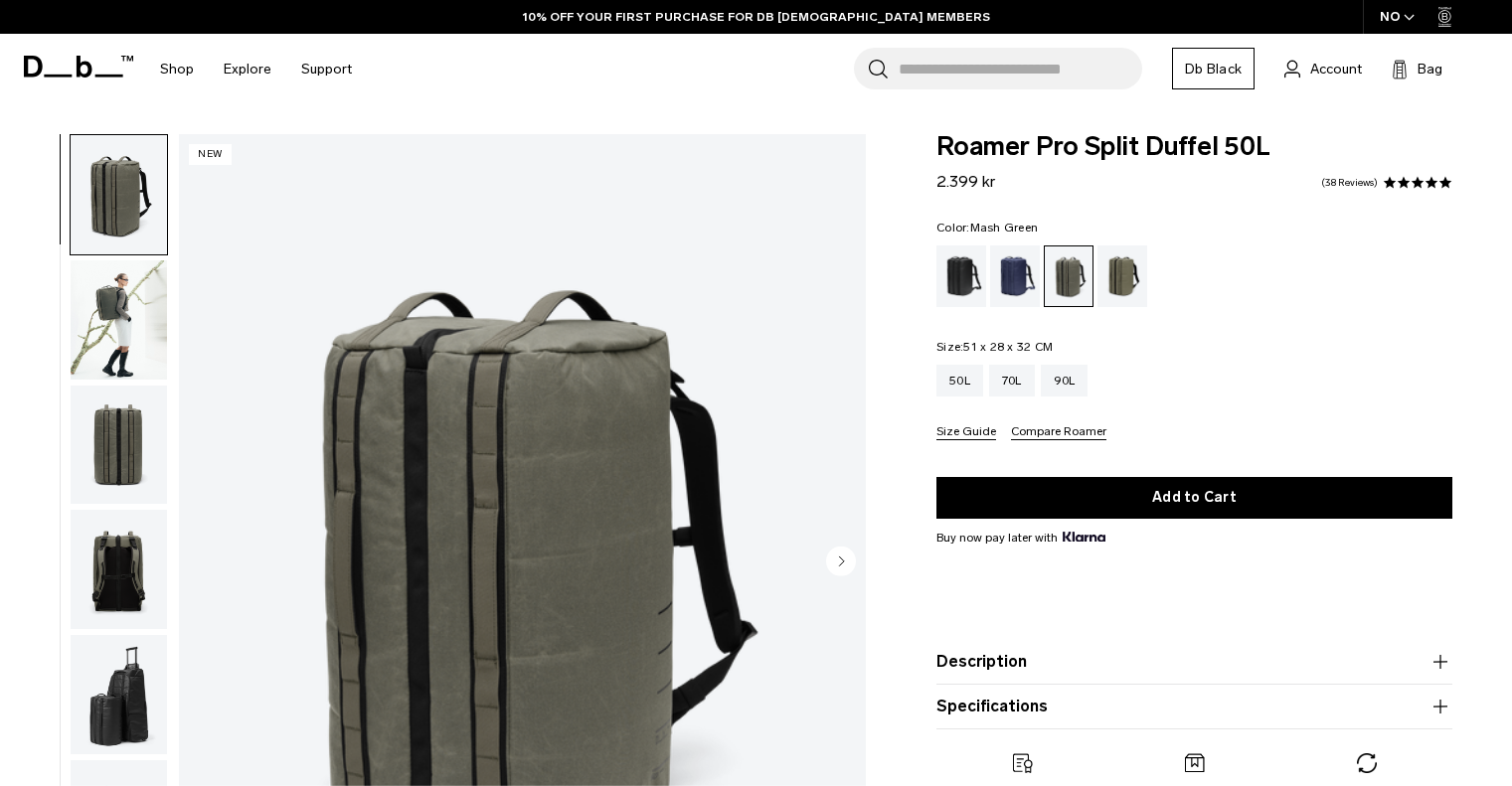 click at bounding box center (1122, 276) 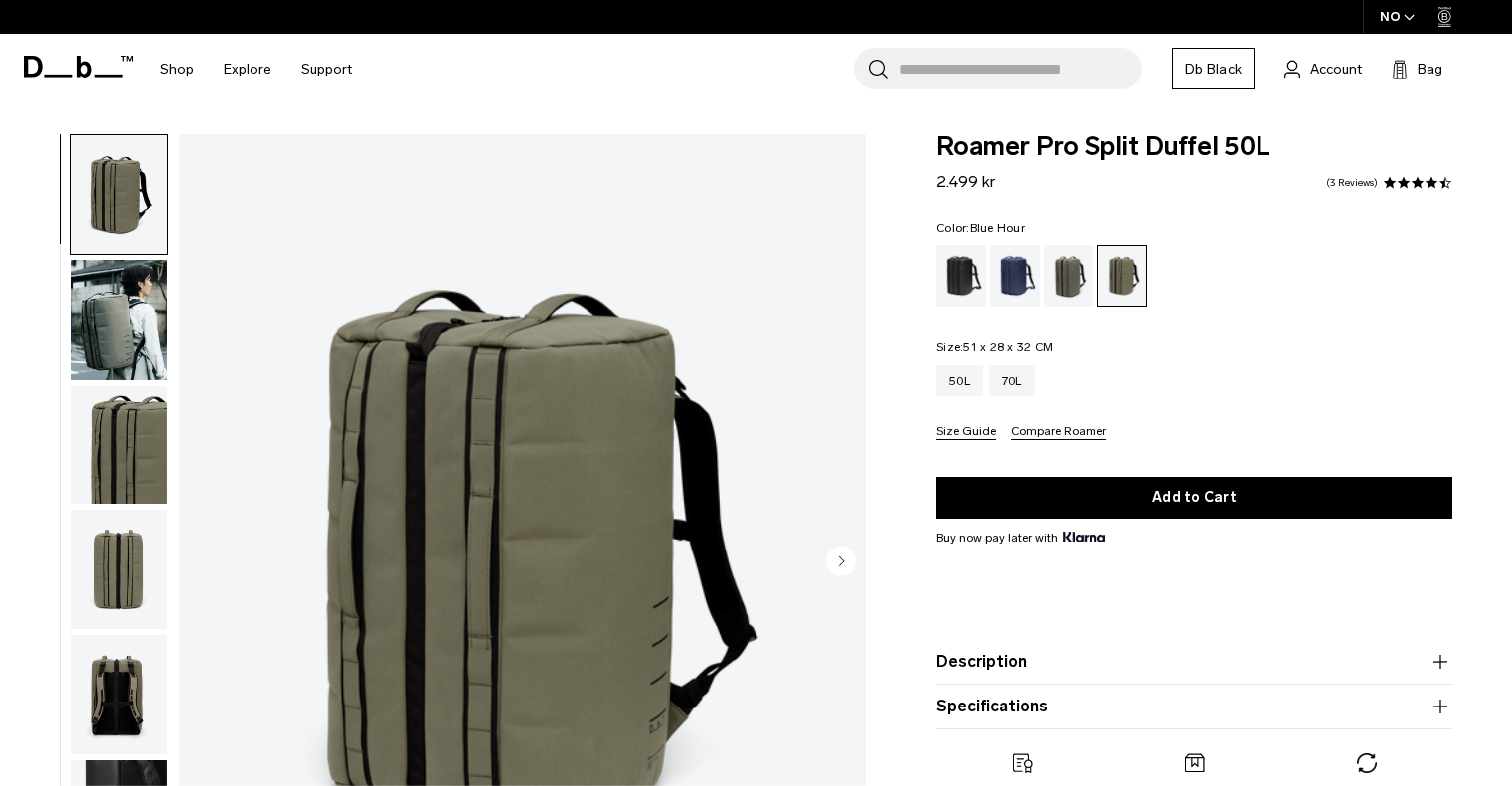 scroll, scrollTop: 0, scrollLeft: 0, axis: both 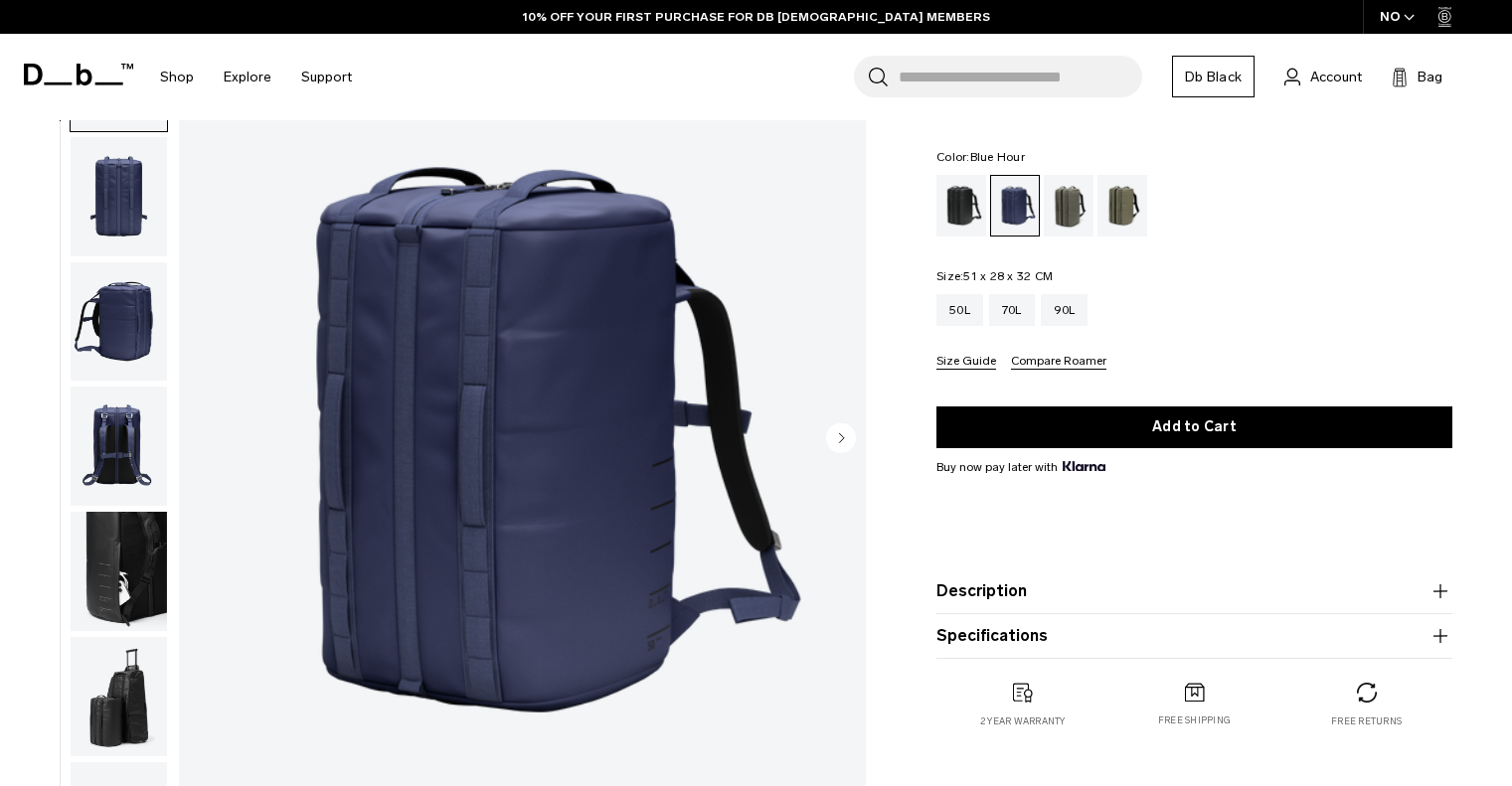 click at bounding box center [118, 571] 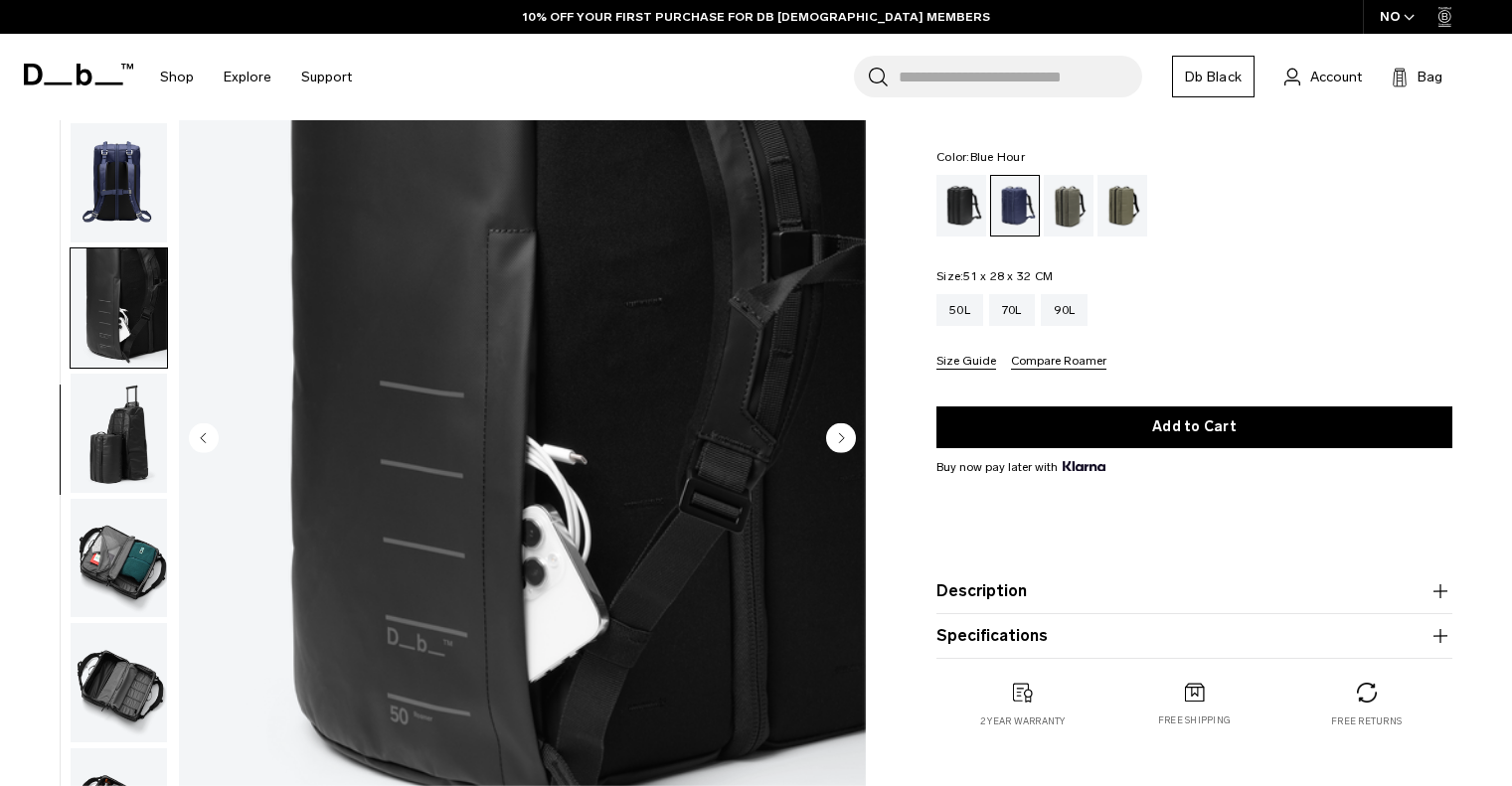scroll, scrollTop: 104, scrollLeft: 0, axis: vertical 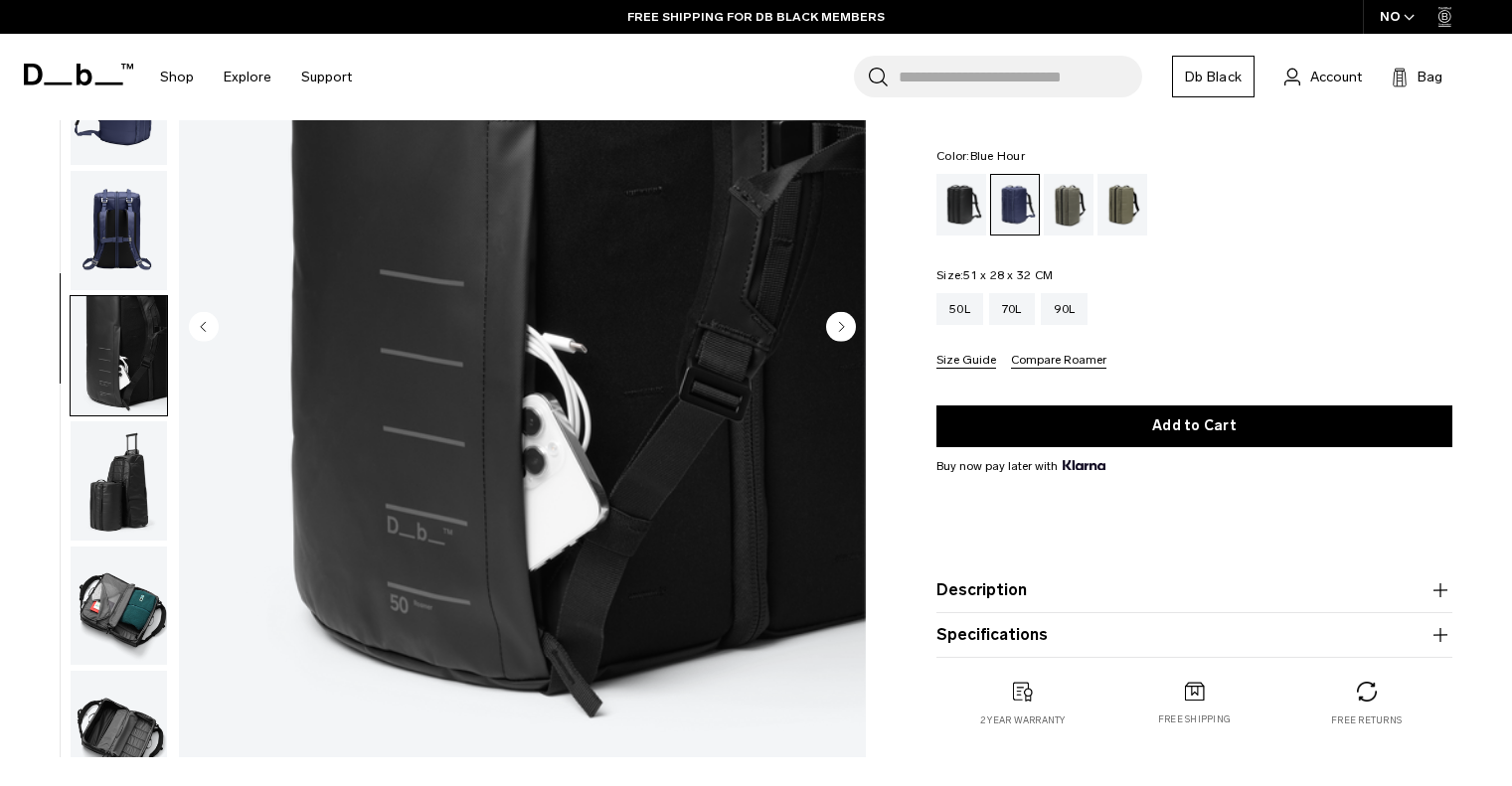 click at bounding box center (118, 606) 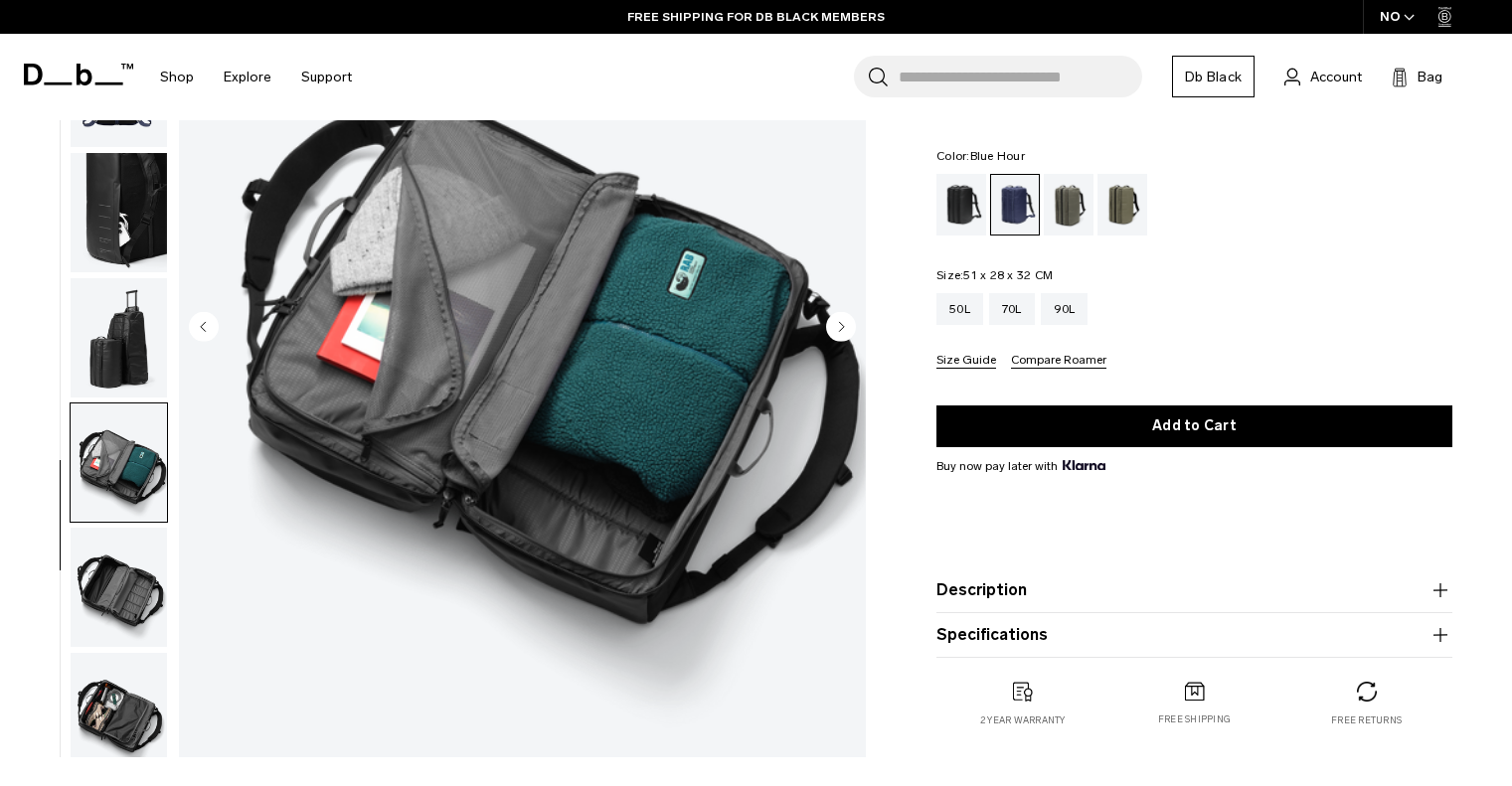 scroll, scrollTop: 263, scrollLeft: 0, axis: vertical 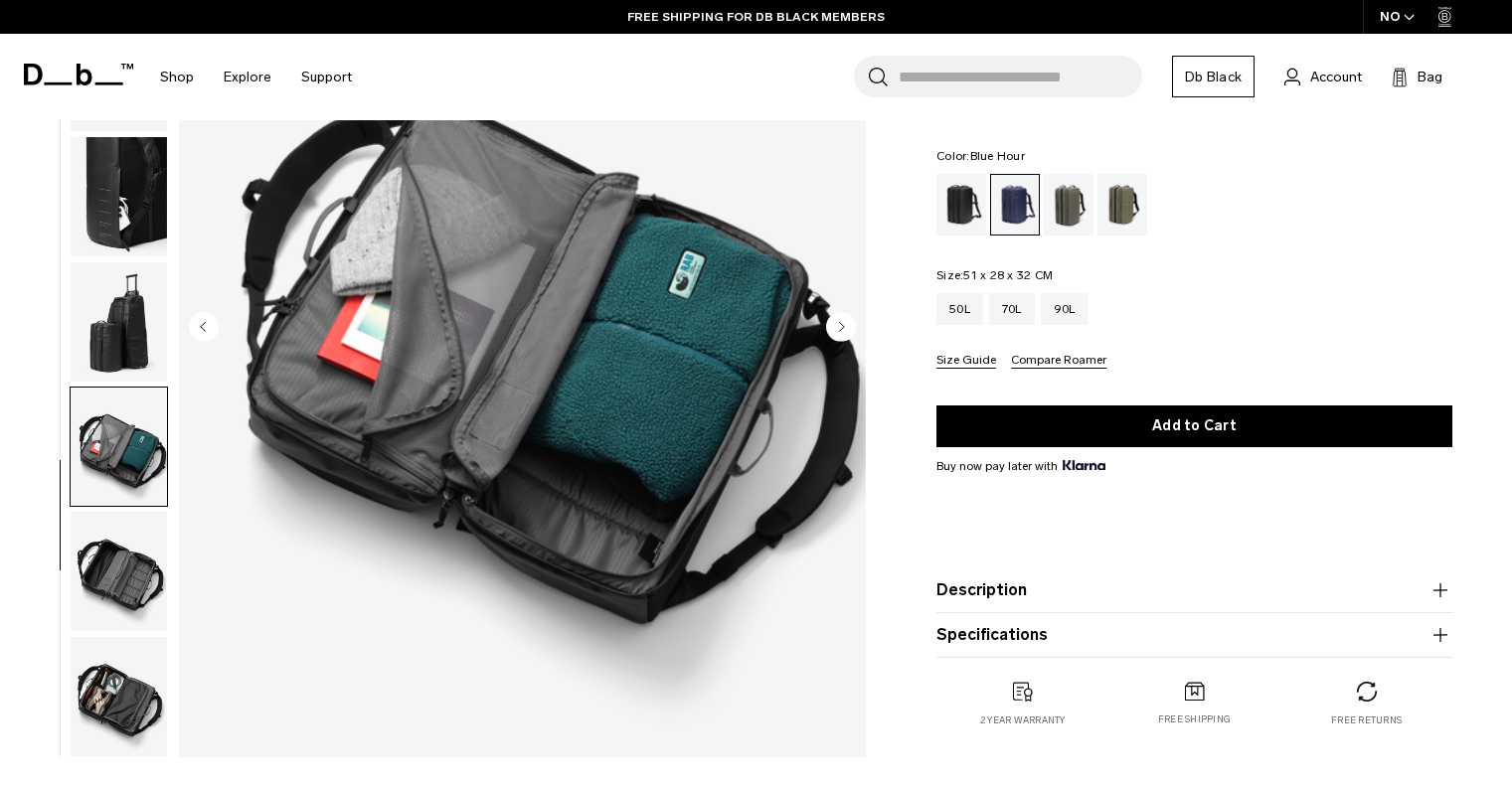 click at bounding box center (118, 697) 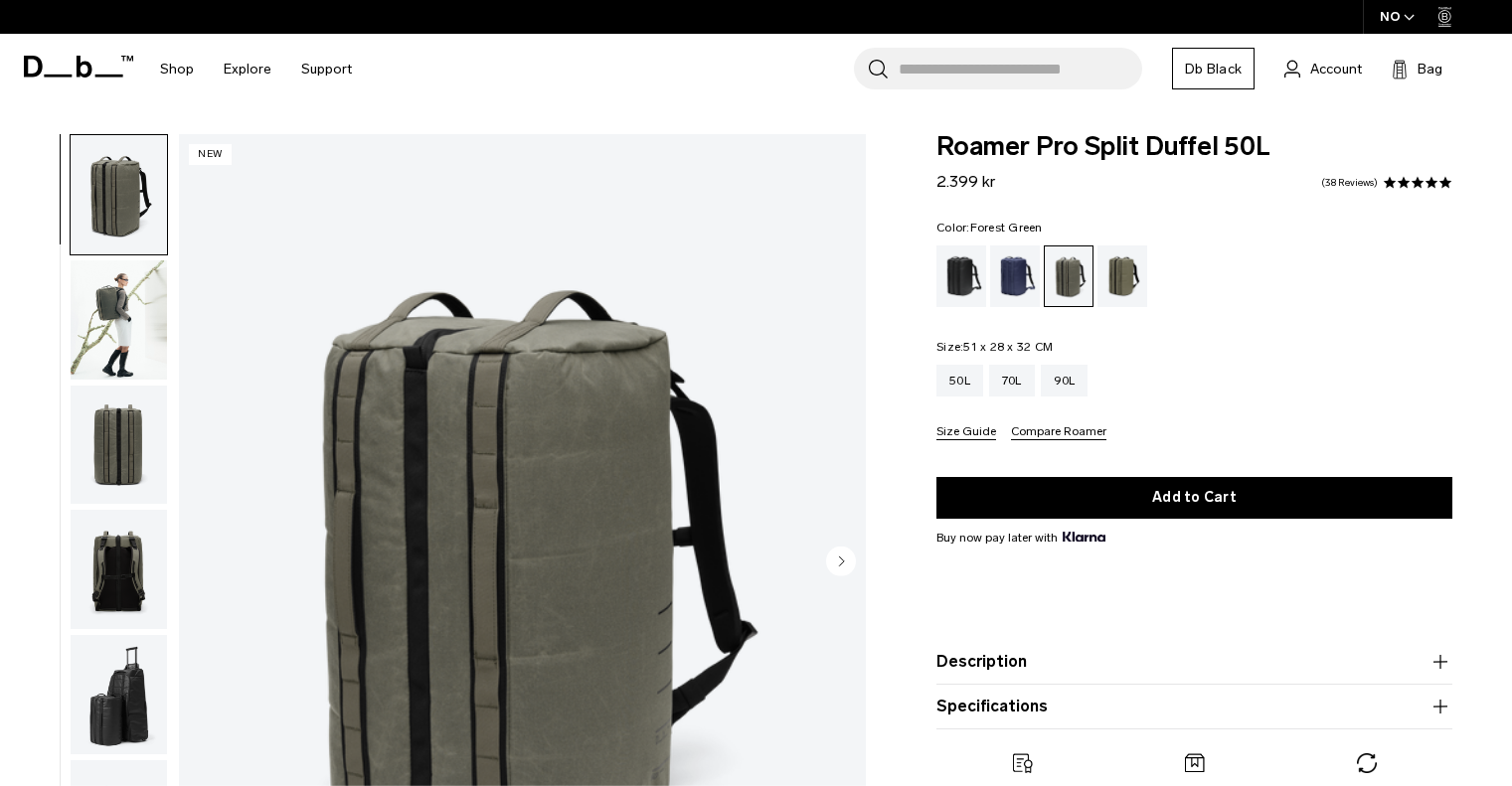 scroll, scrollTop: 0, scrollLeft: 0, axis: both 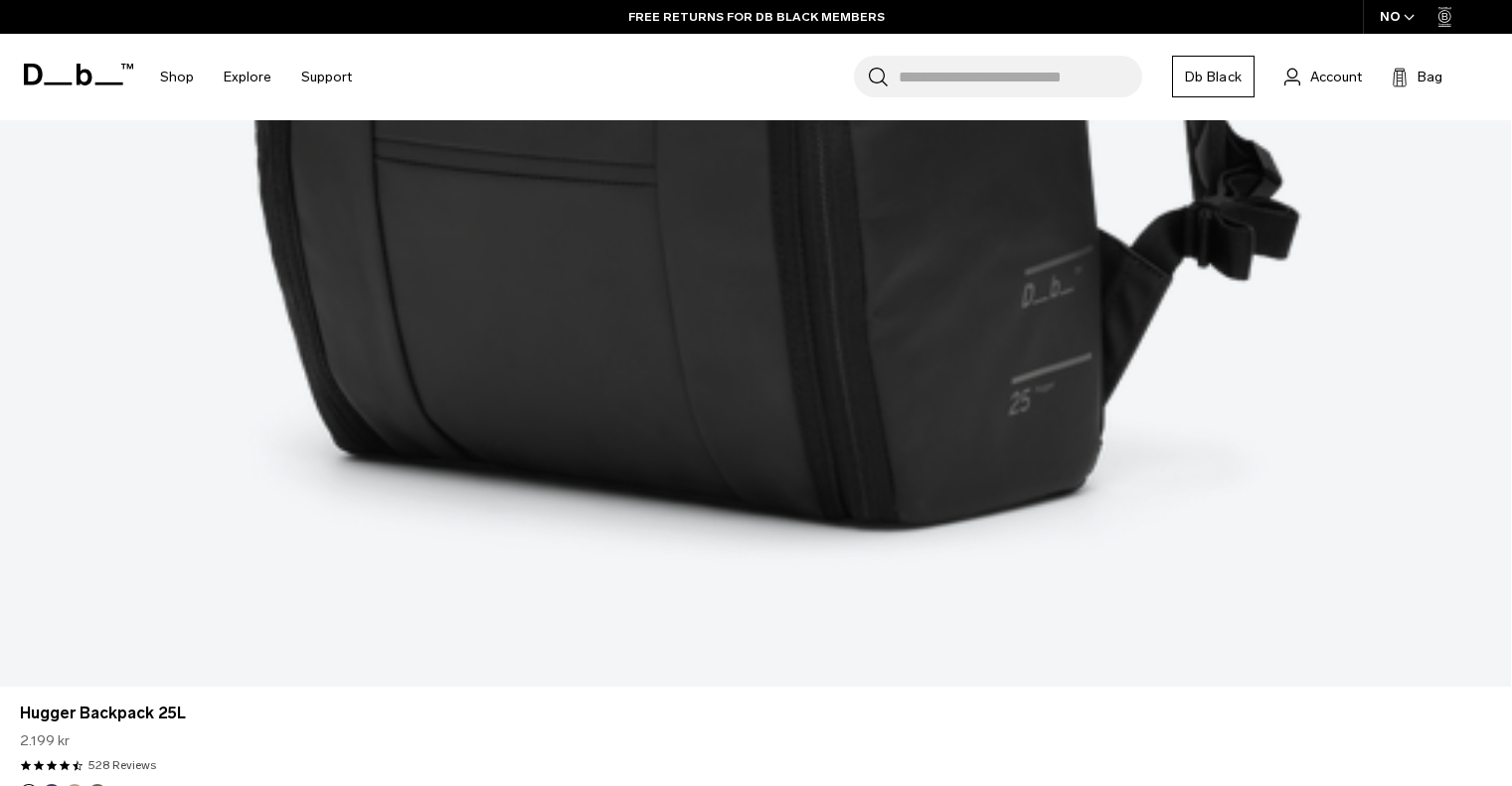 click at bounding box center (756, 16355) 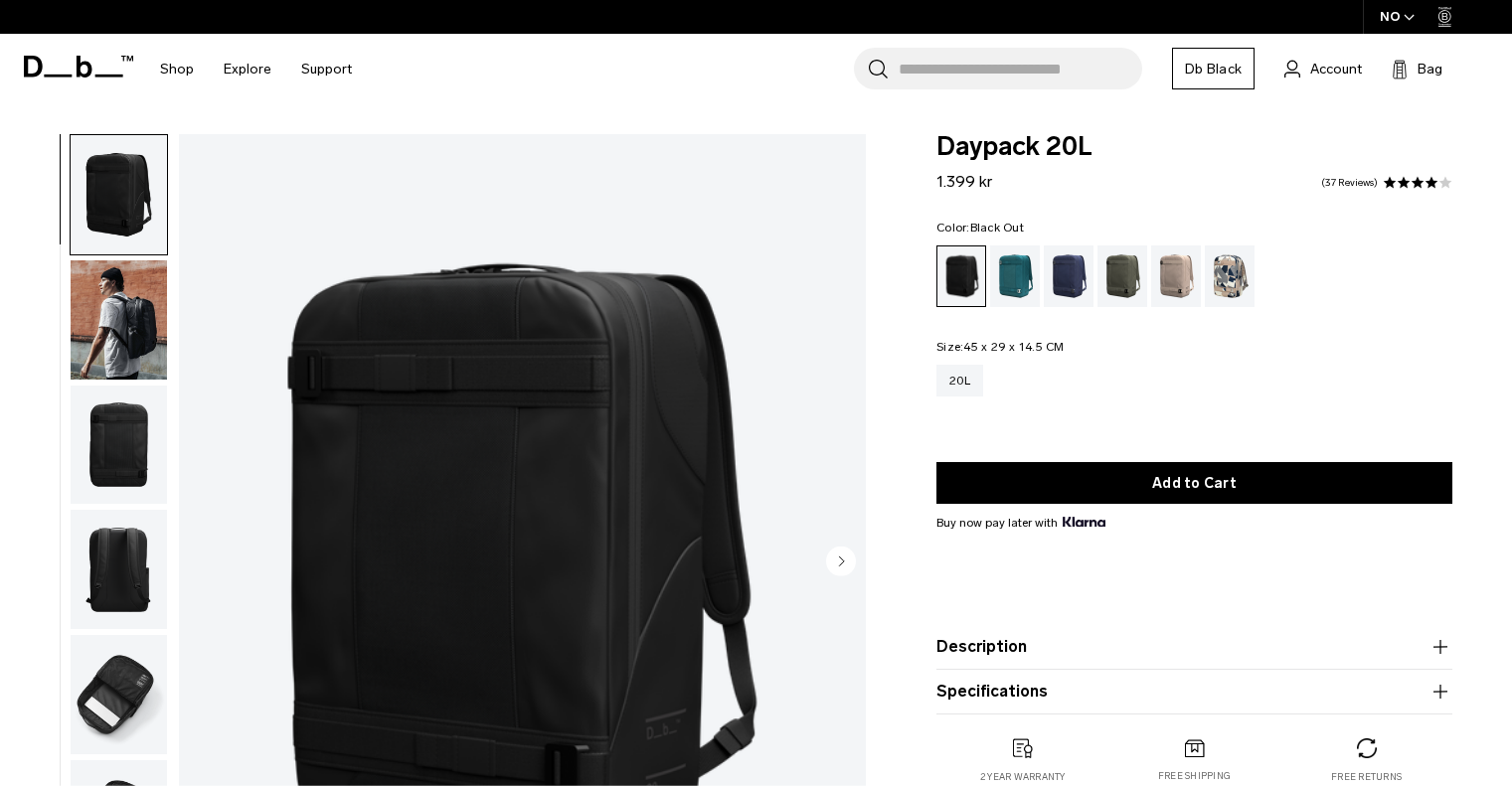 scroll, scrollTop: 0, scrollLeft: 0, axis: both 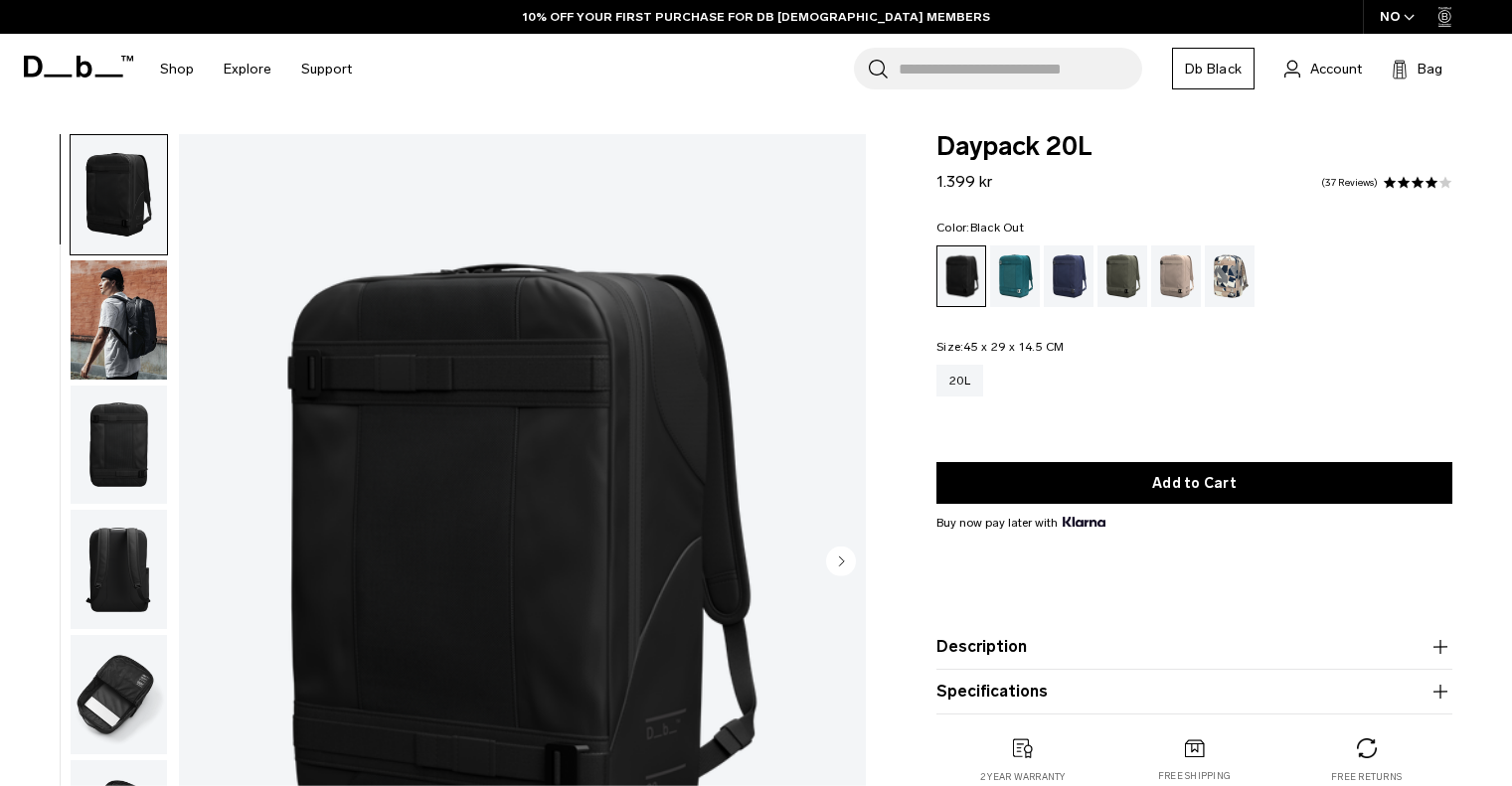 click at bounding box center [118, 320] 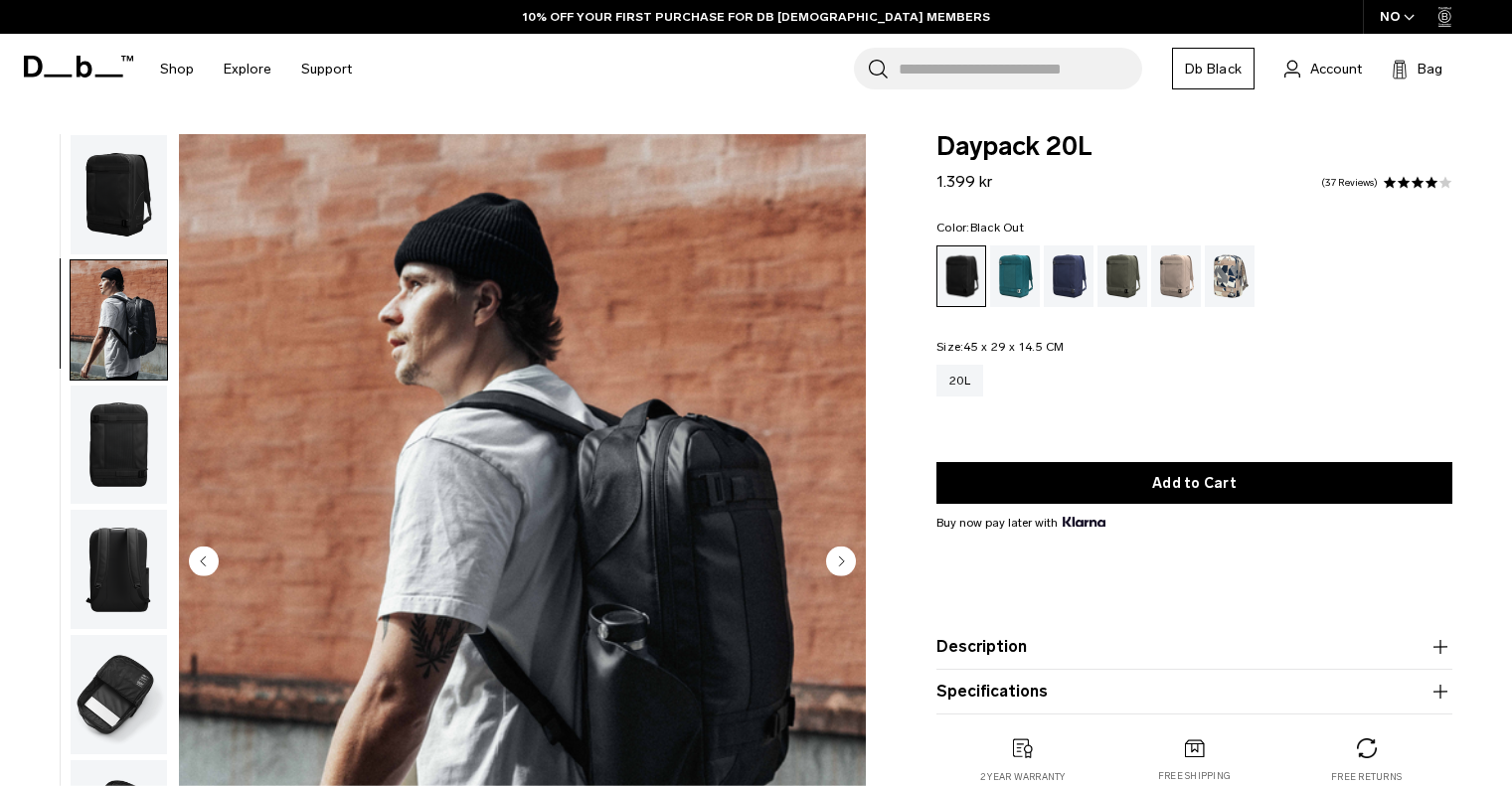 scroll, scrollTop: 13, scrollLeft: 0, axis: vertical 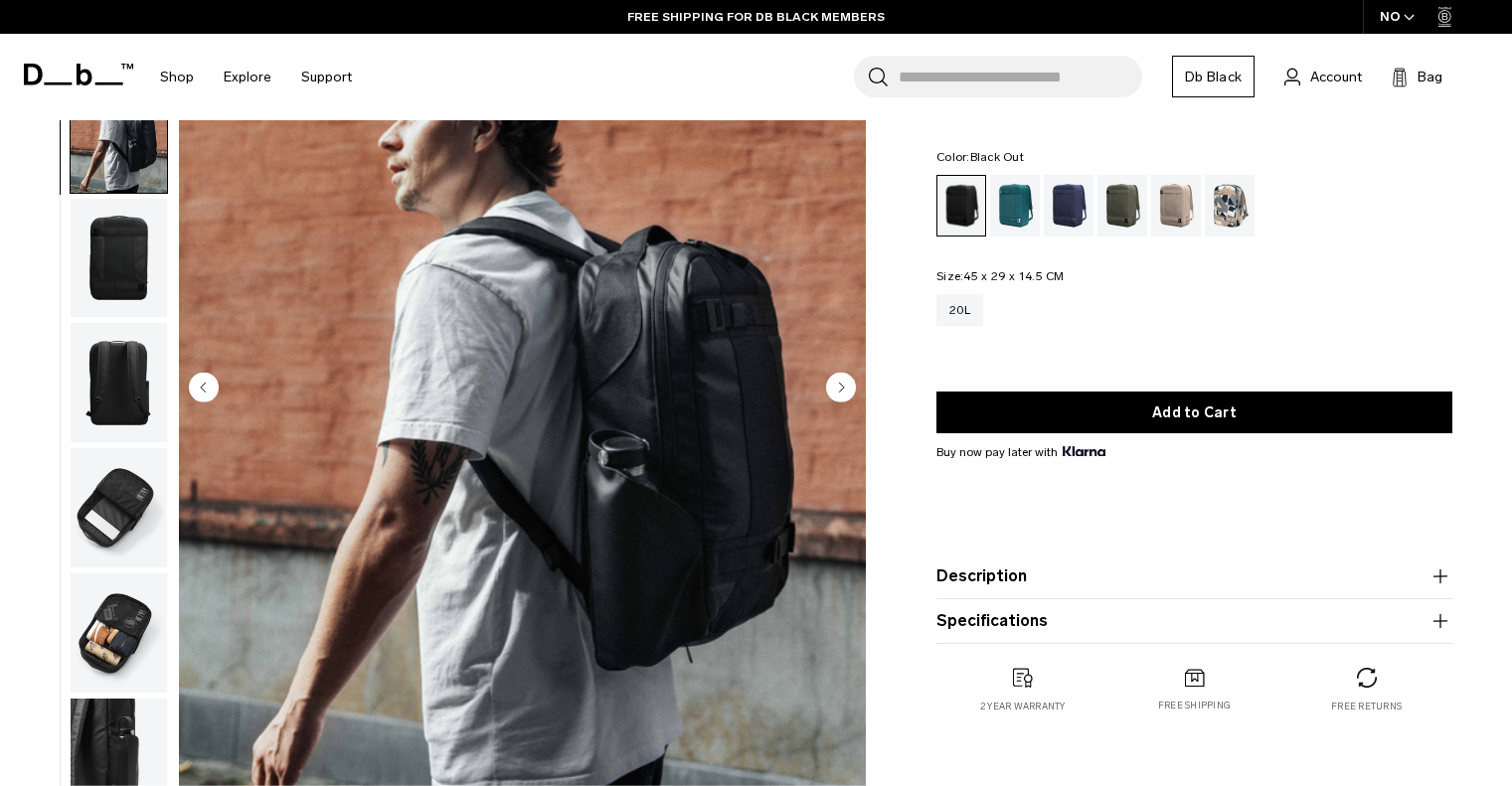 click at bounding box center (118, 258) 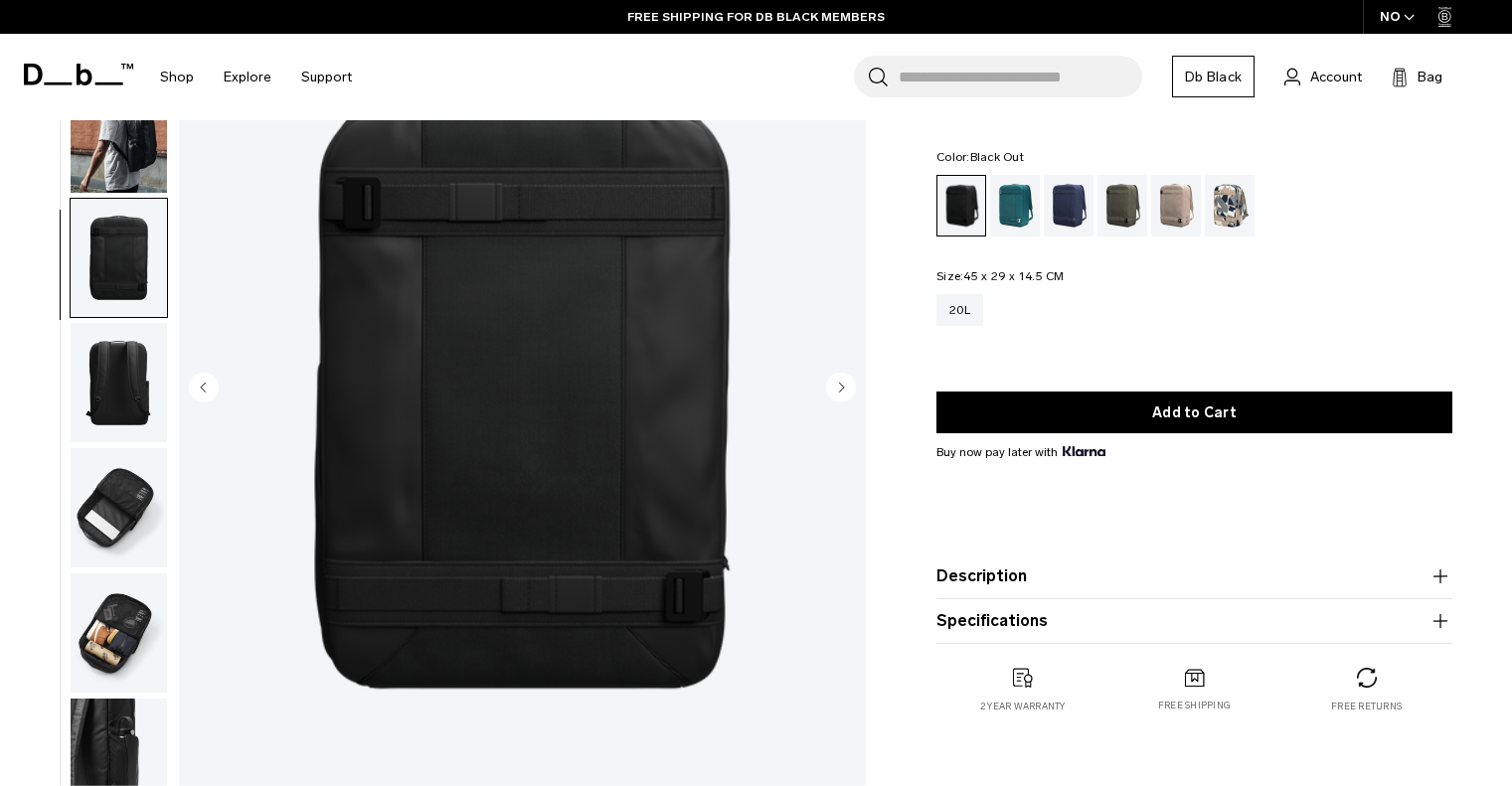 click at bounding box center [118, 383] 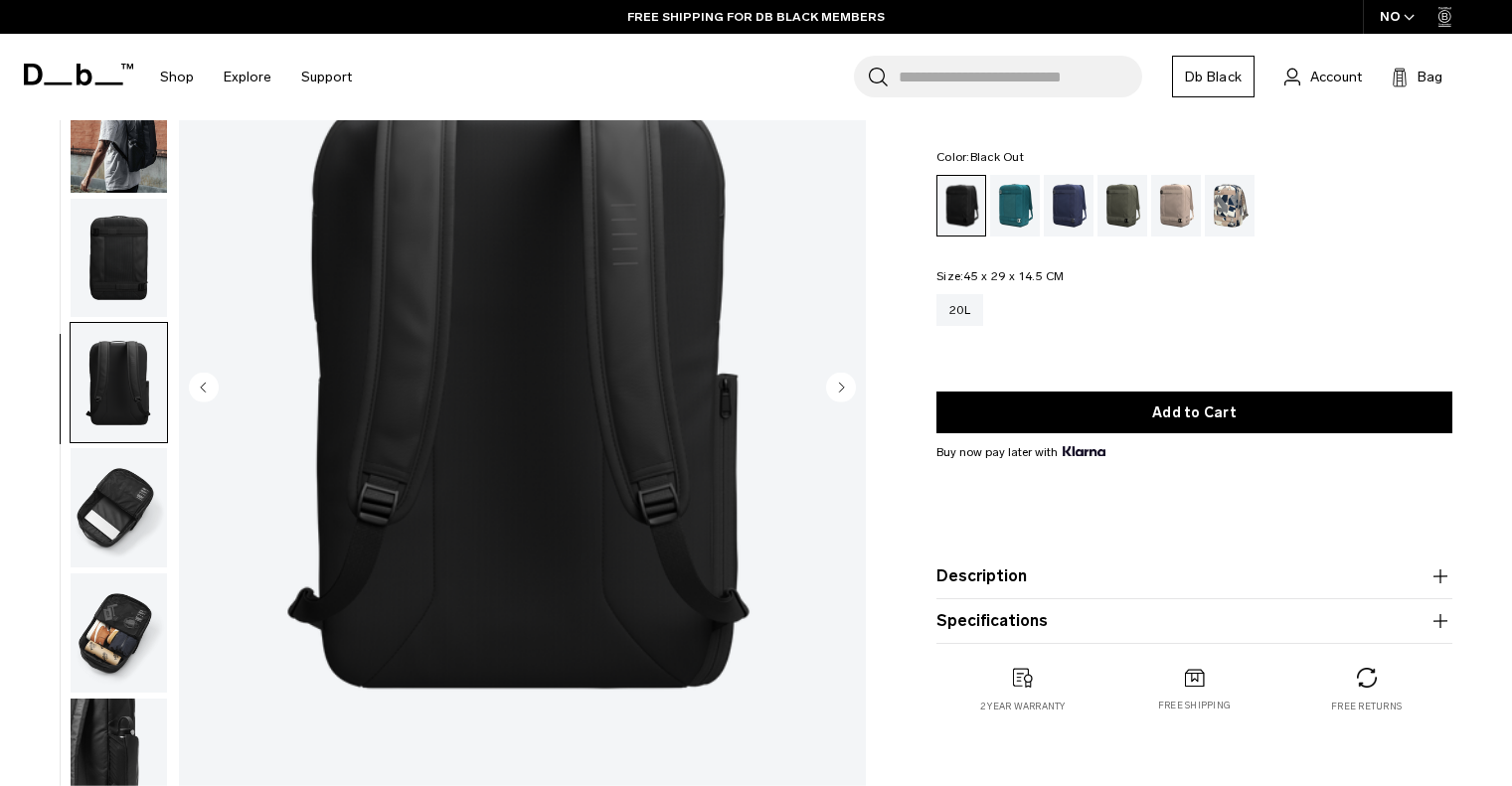 click at bounding box center [118, 508] 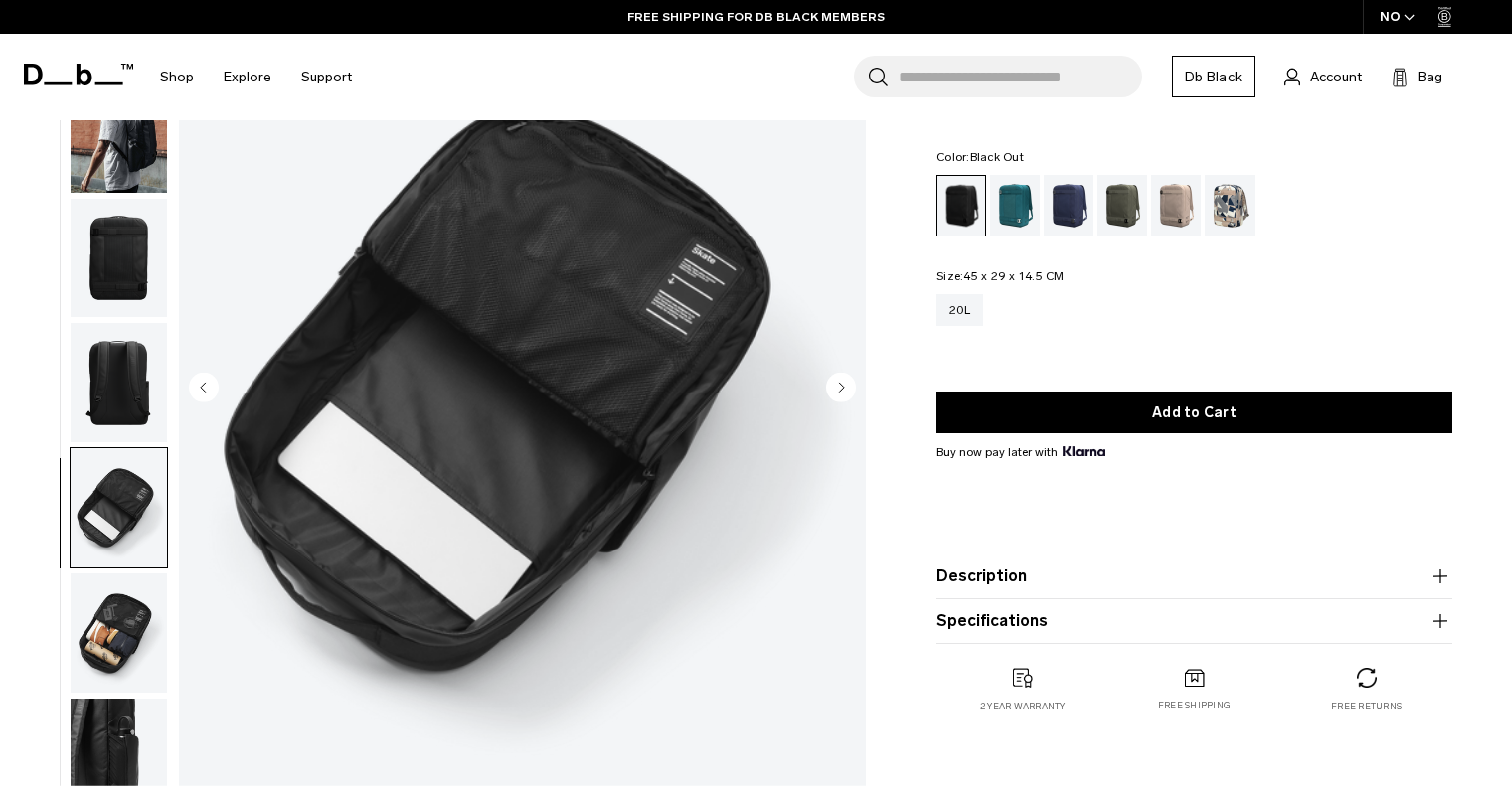 click at bounding box center (118, 633) 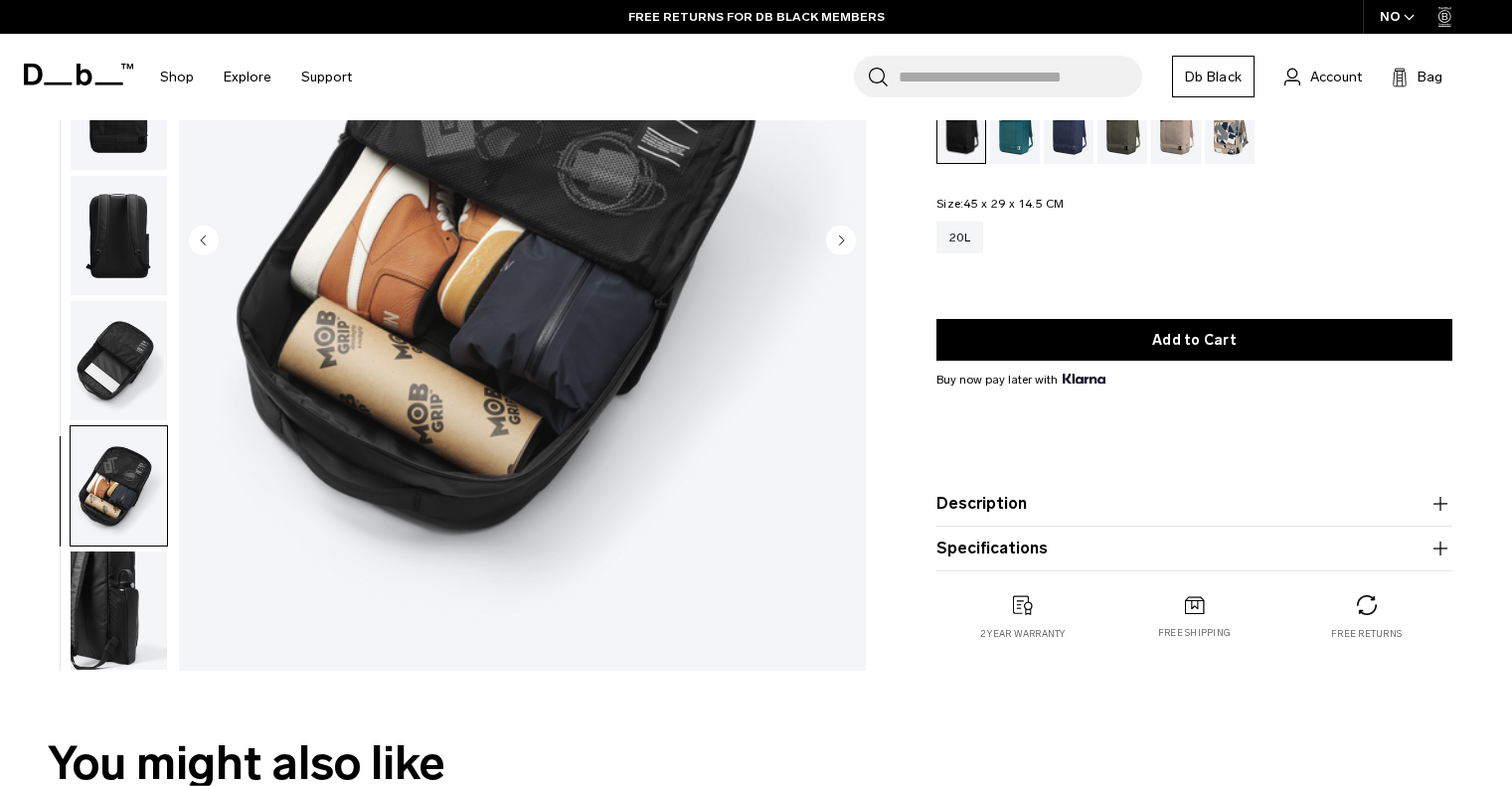 scroll, scrollTop: 324, scrollLeft: 0, axis: vertical 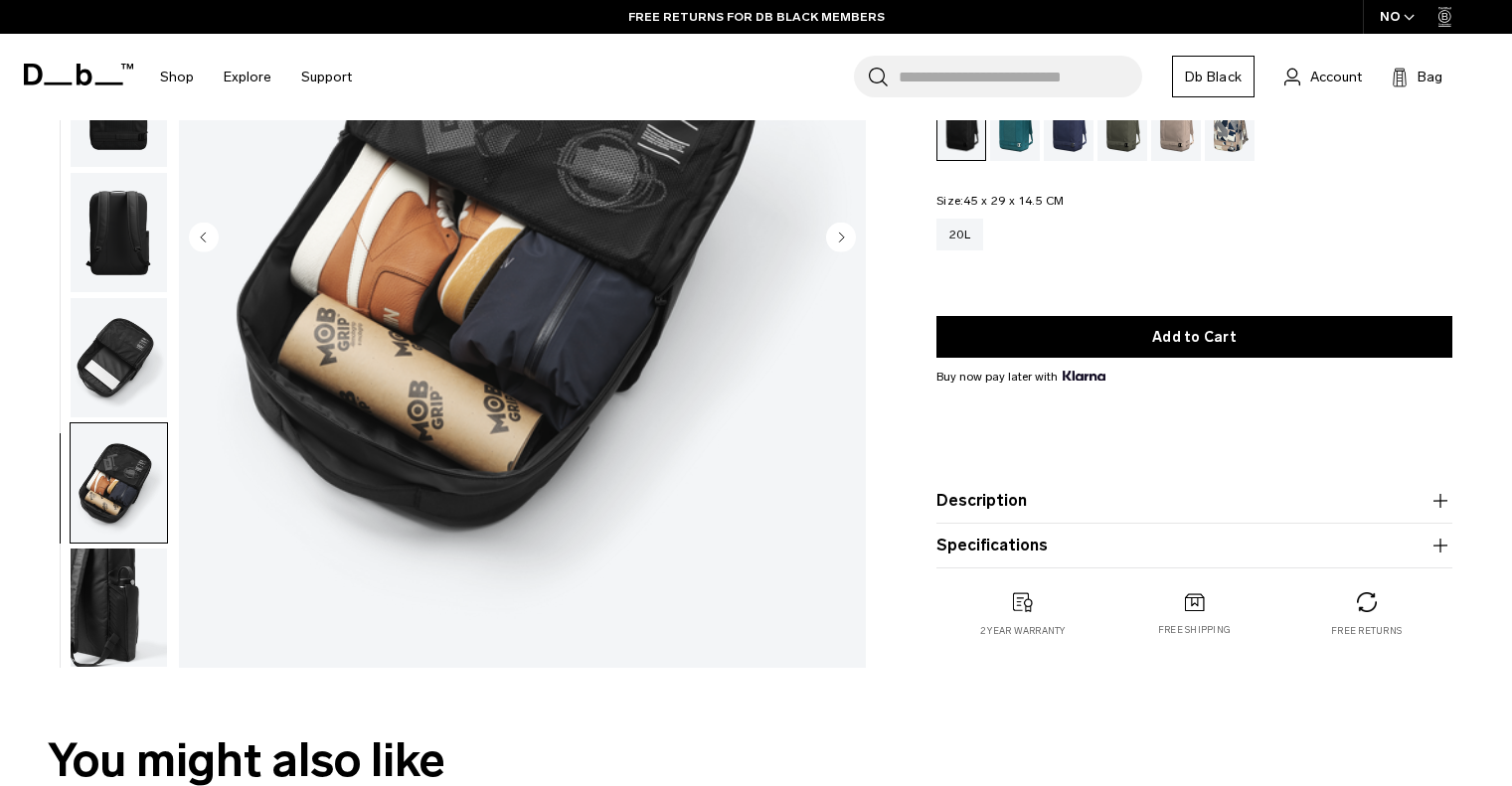 click at bounding box center (118, 608) 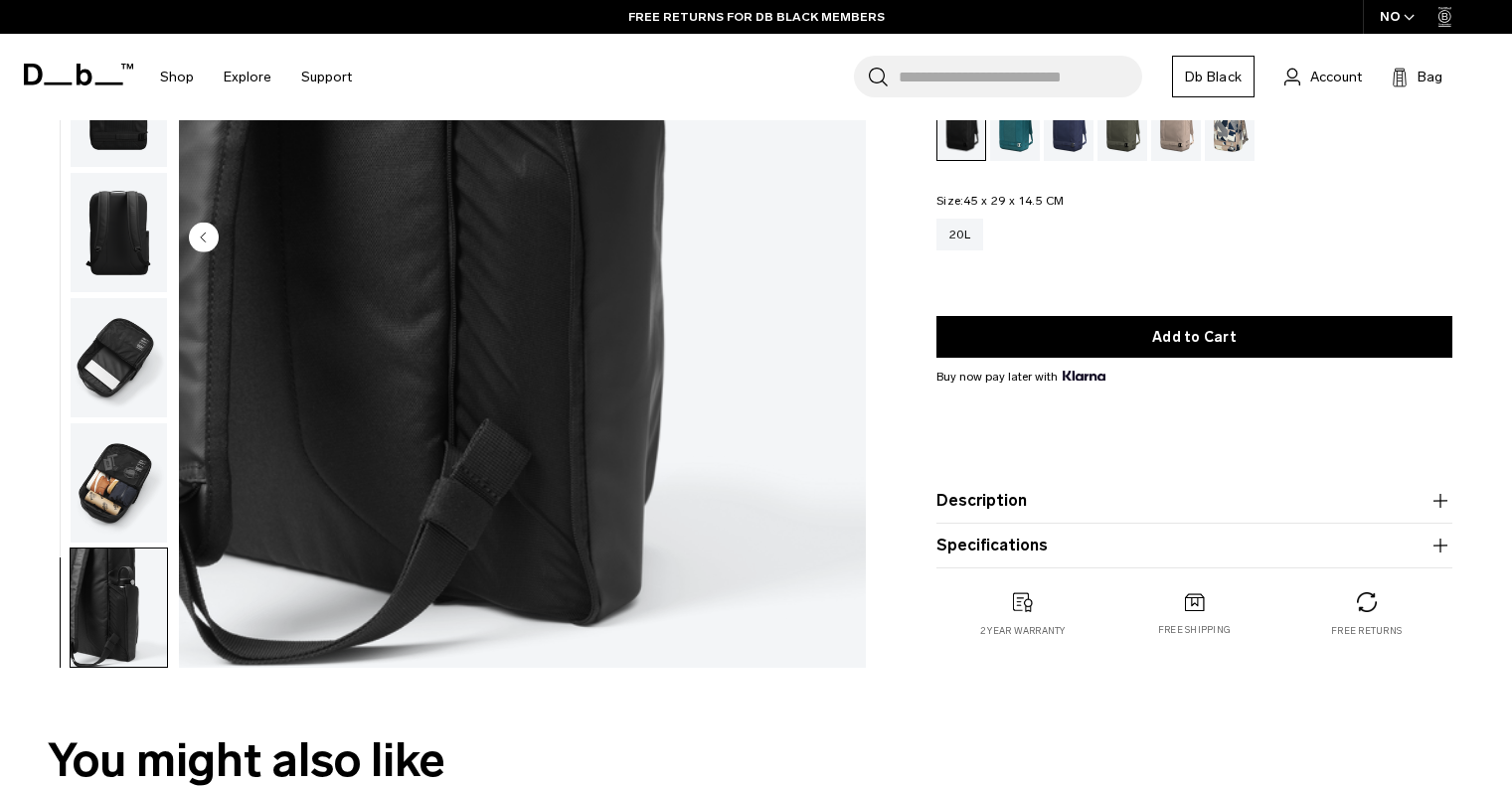scroll, scrollTop: 0, scrollLeft: 0, axis: both 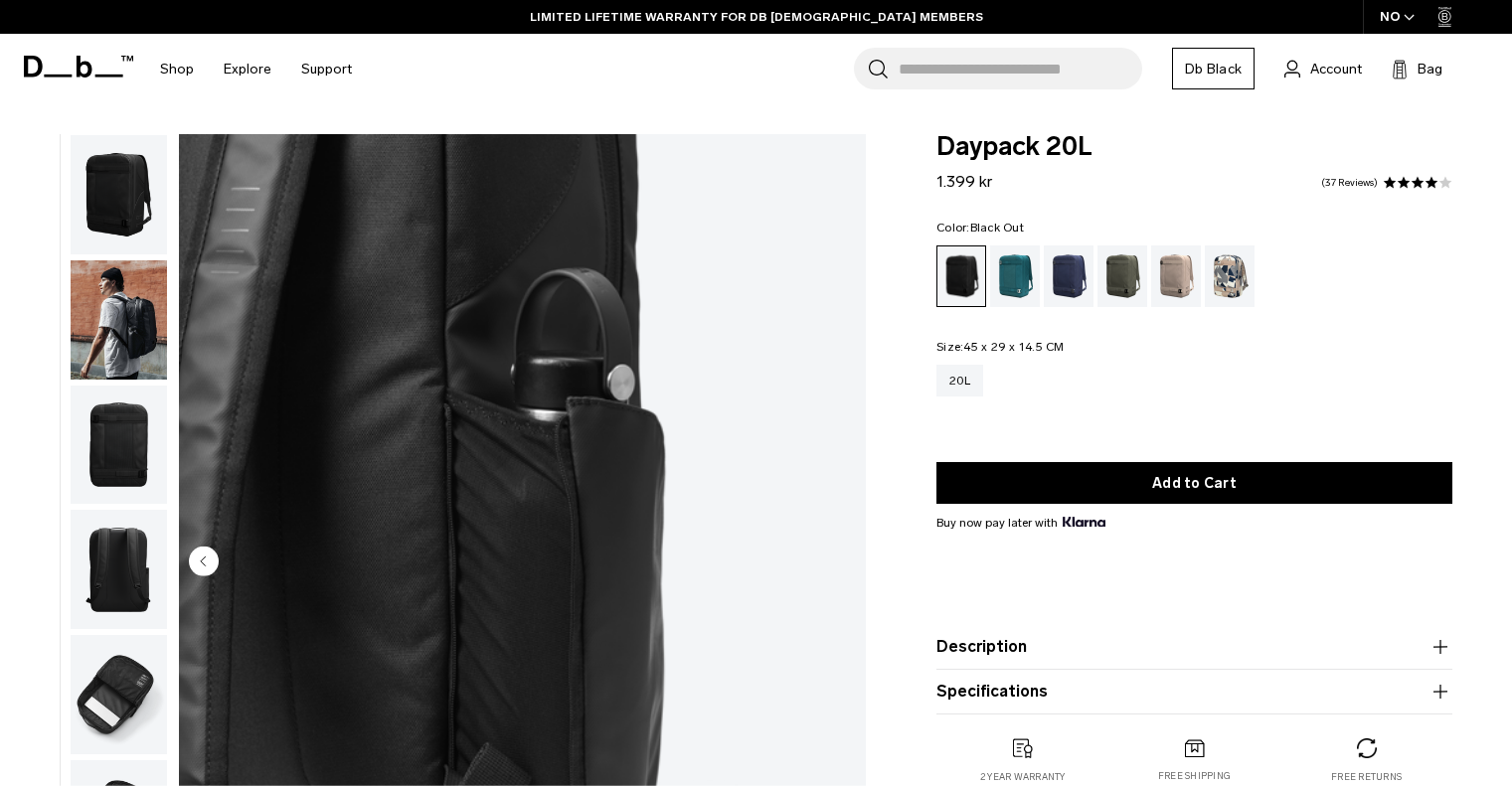 click at bounding box center (118, 320) 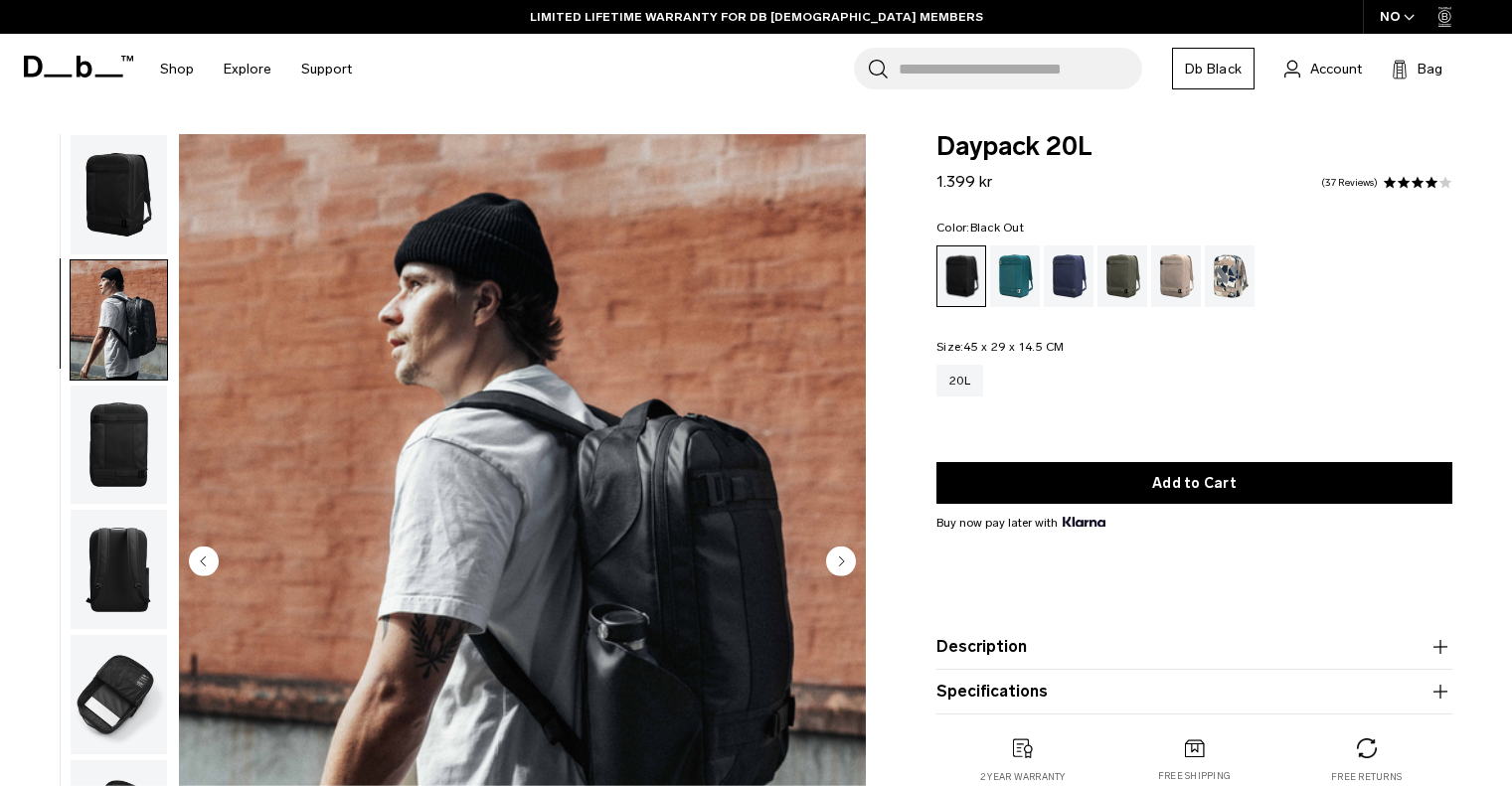 scroll, scrollTop: 13, scrollLeft: 0, axis: vertical 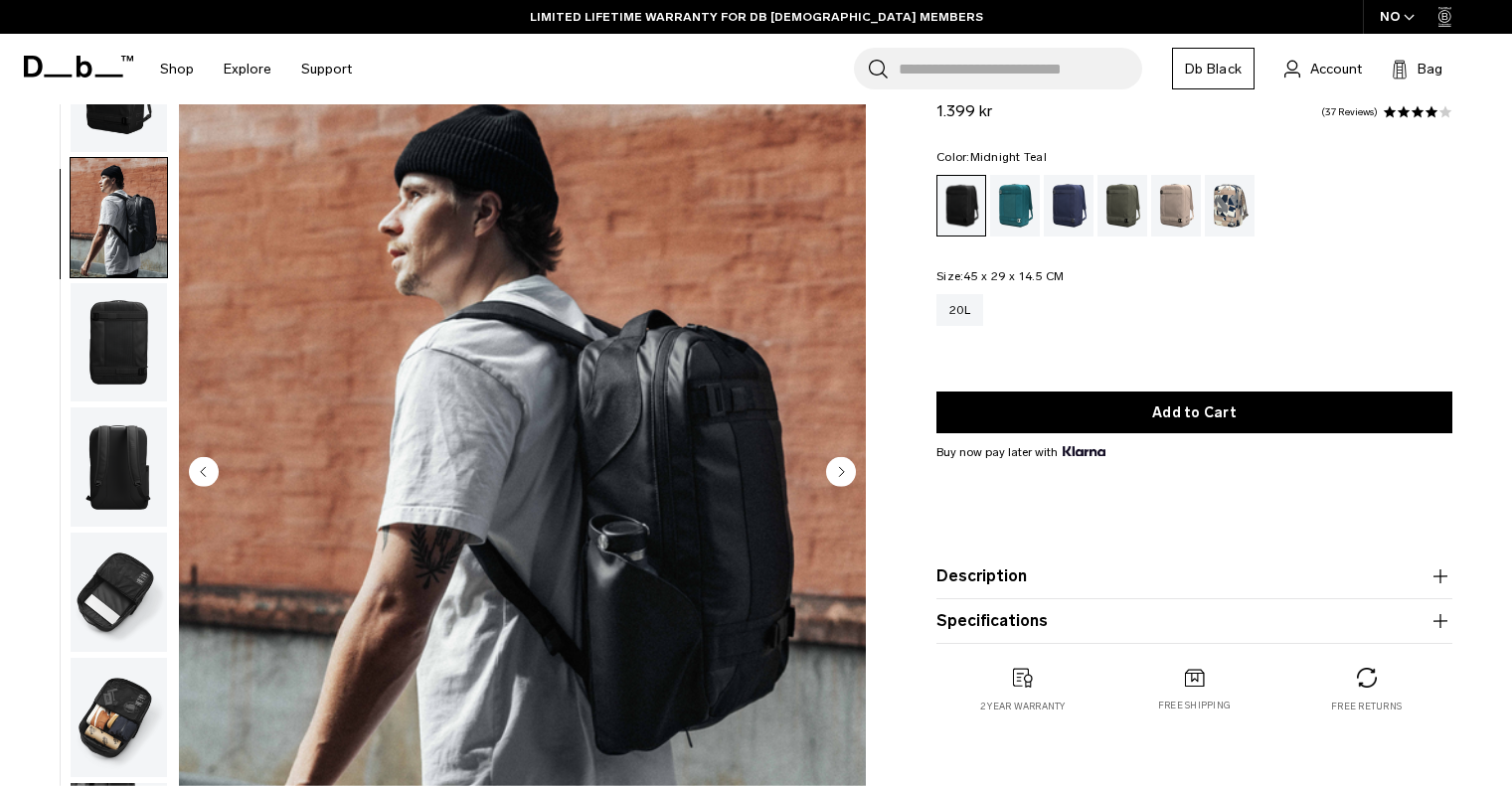 click at bounding box center [1015, 206] 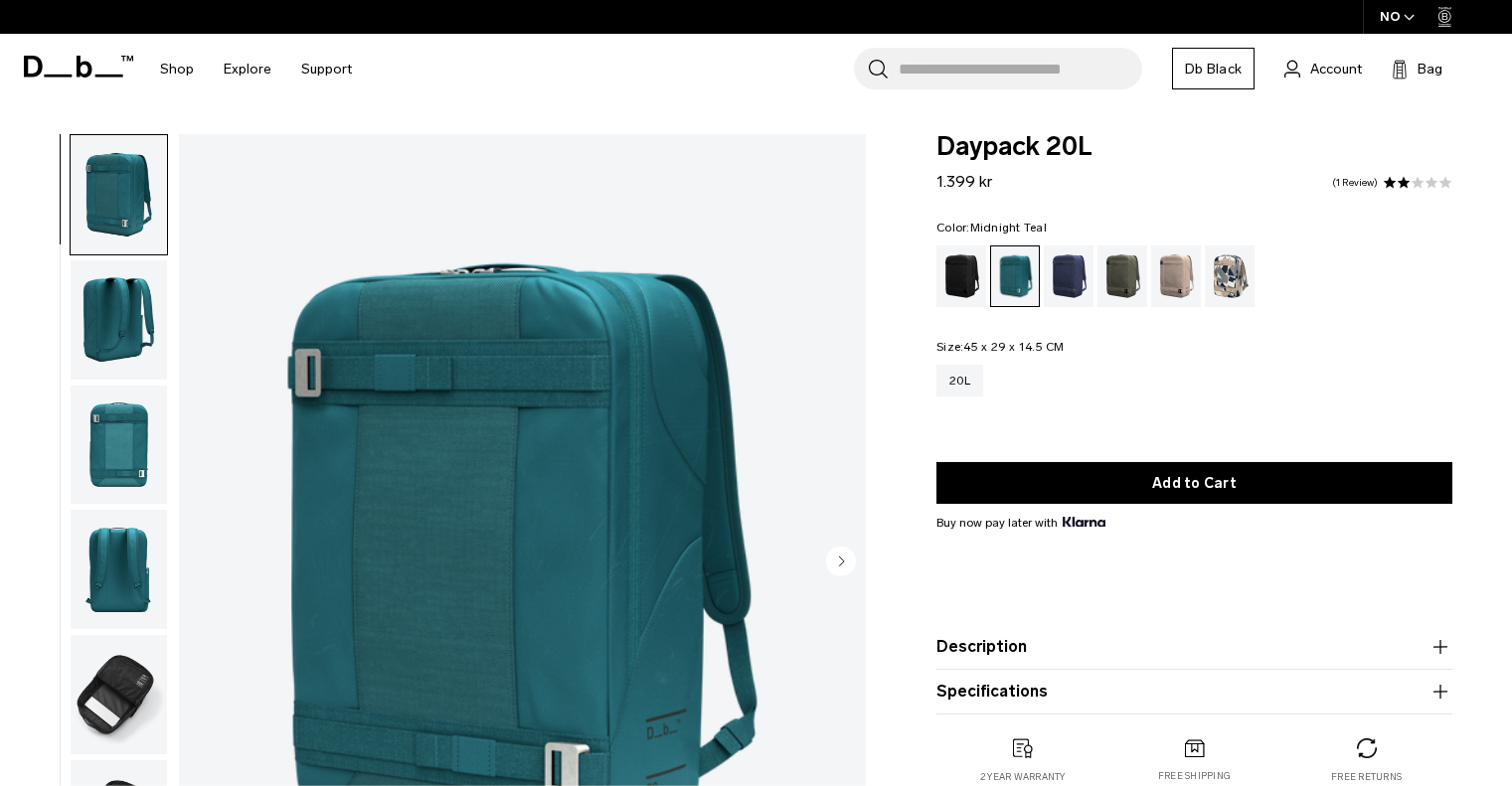 scroll, scrollTop: 0, scrollLeft: 0, axis: both 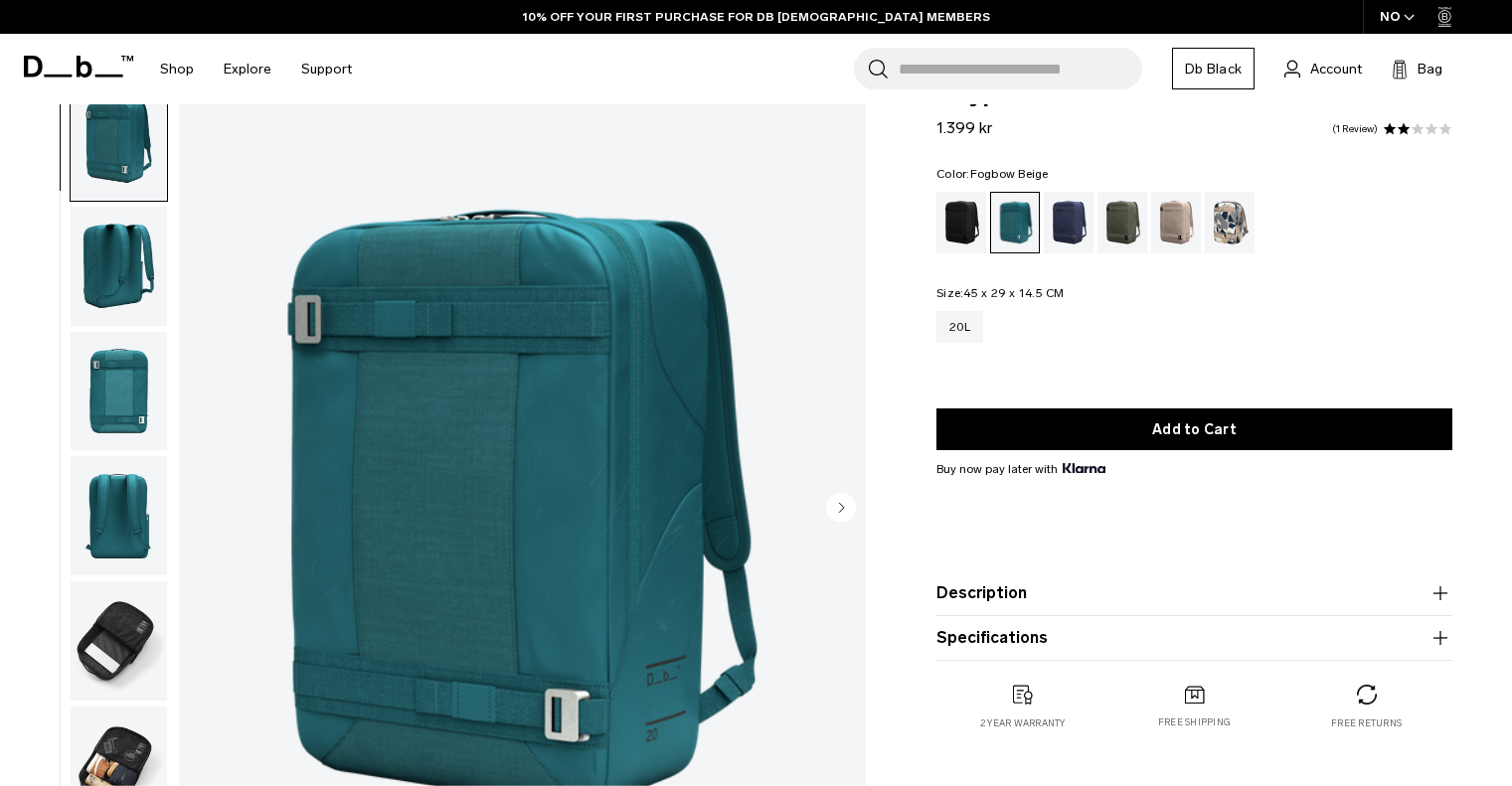 click at bounding box center [1176, 223] 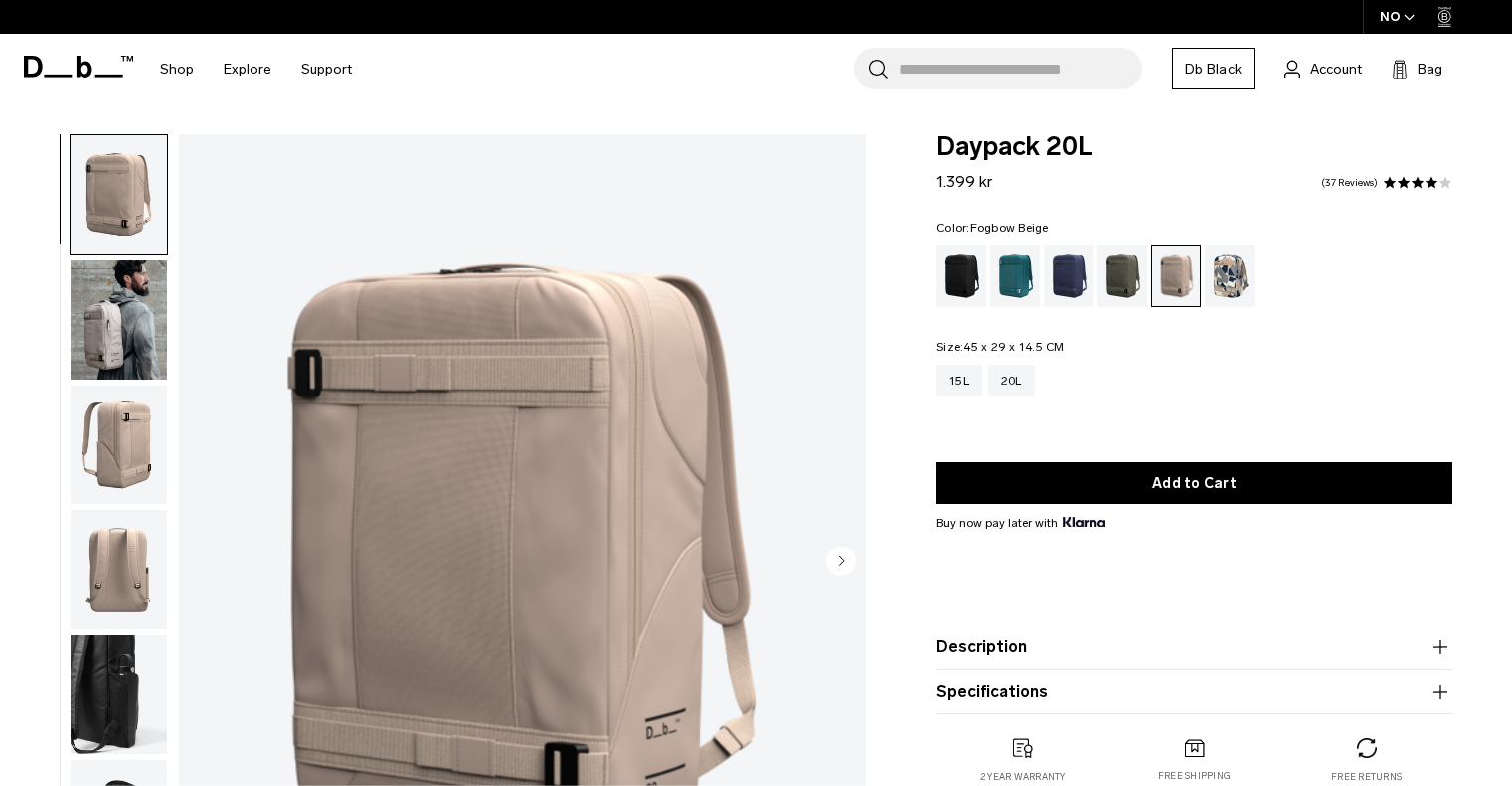 scroll, scrollTop: 0, scrollLeft: 0, axis: both 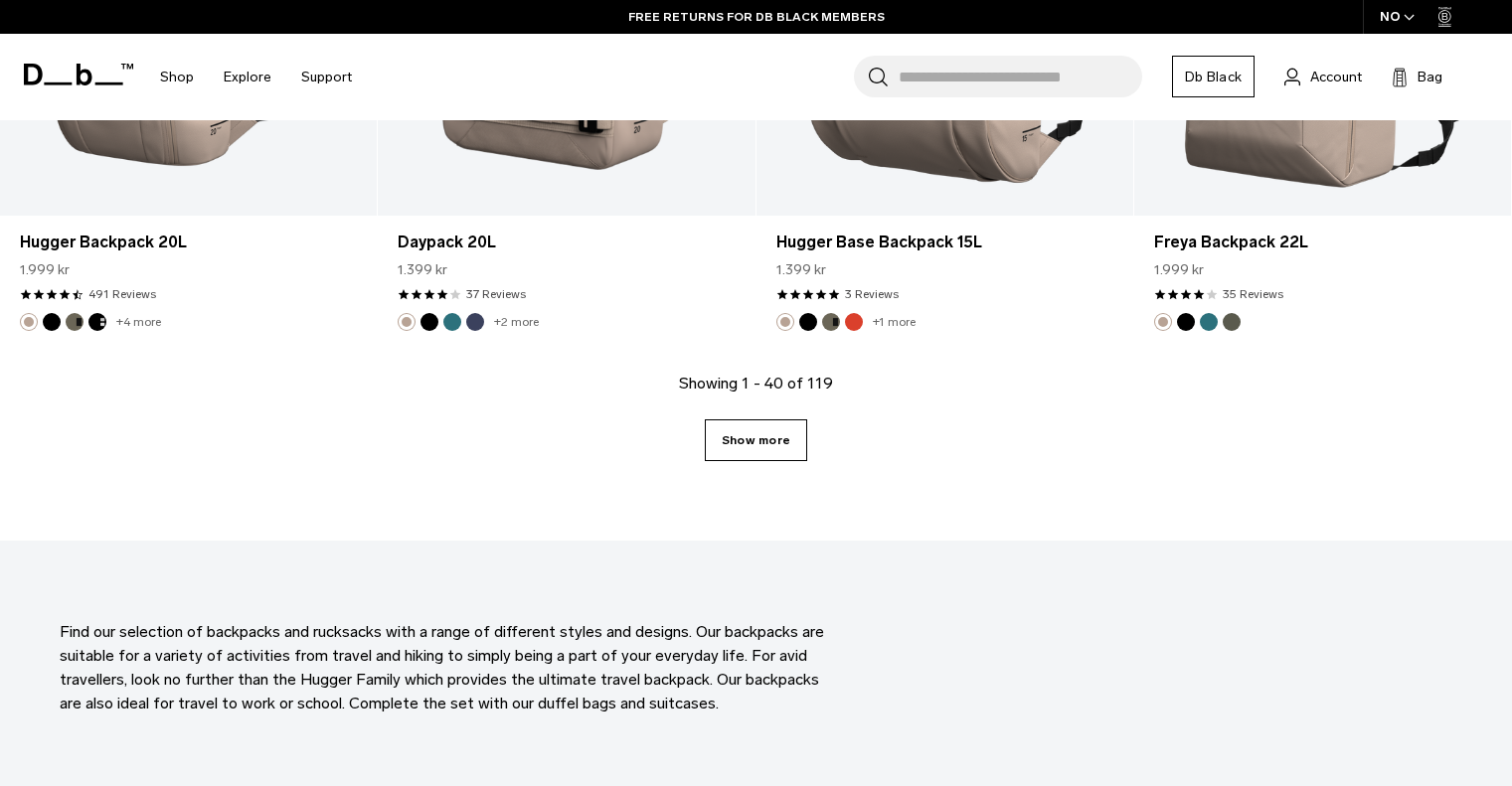 click on "Show more" at bounding box center (756, 440) 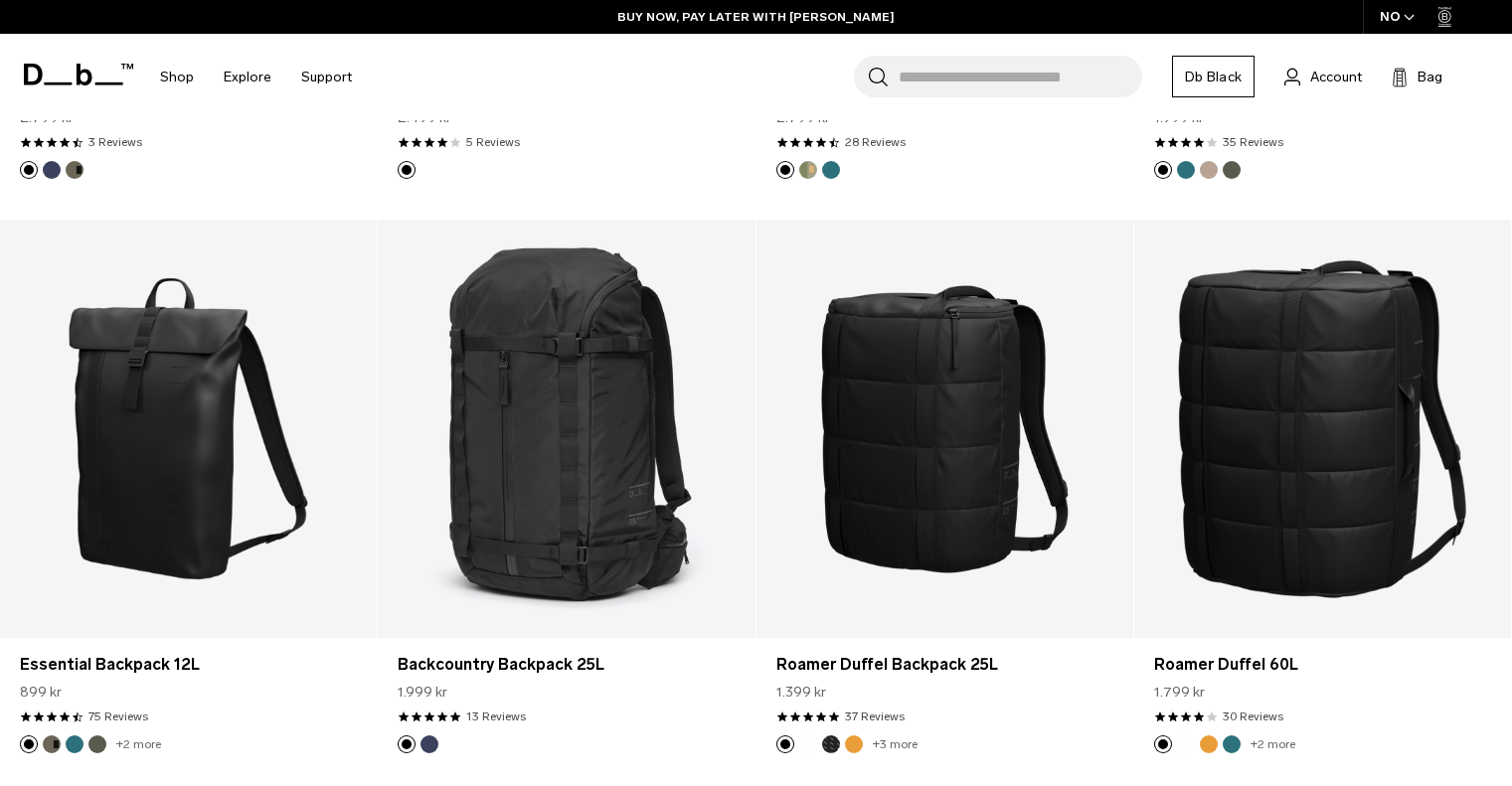 scroll, scrollTop: 7764, scrollLeft: 0, axis: vertical 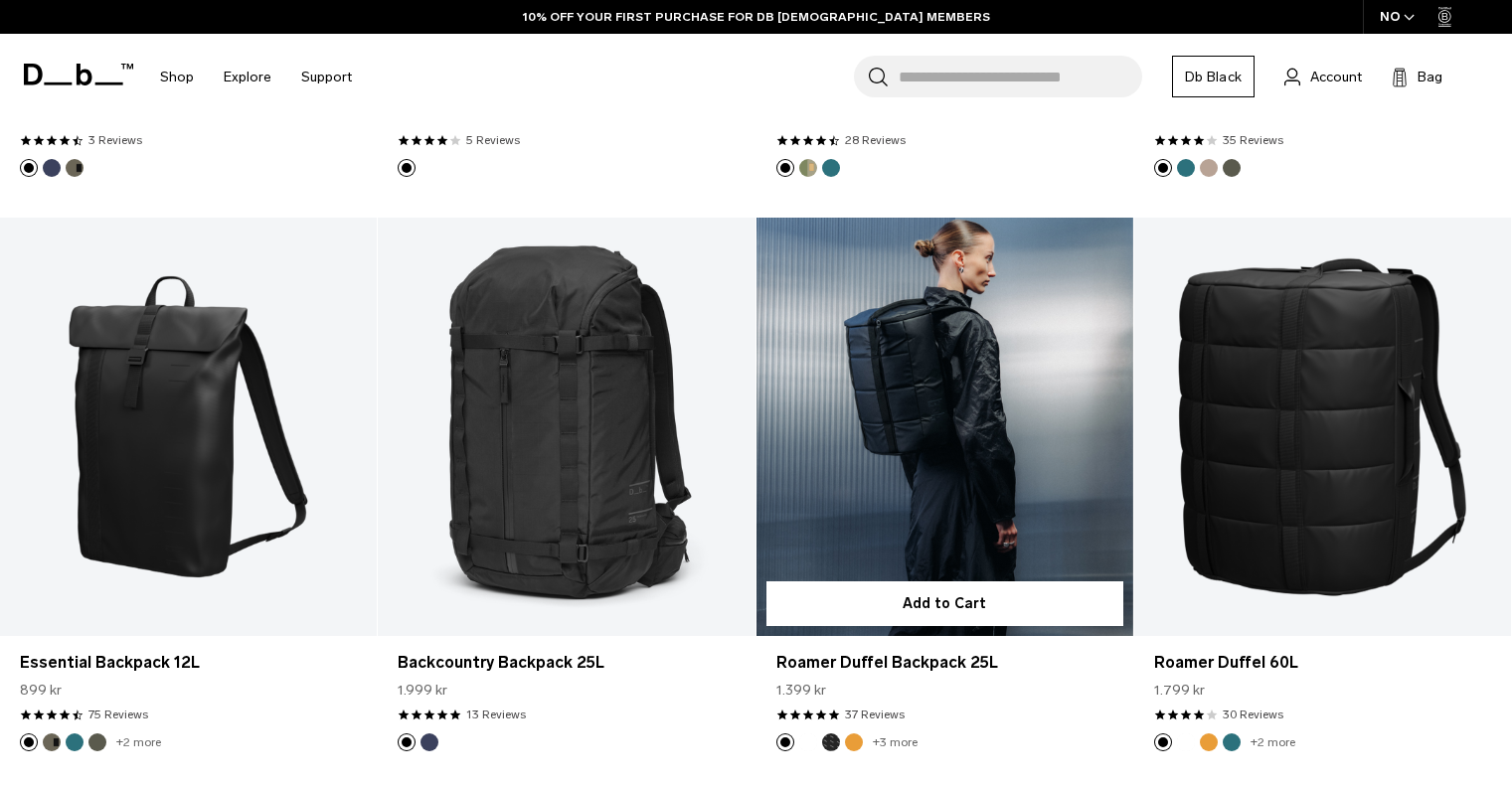 click at bounding box center (944, 426) 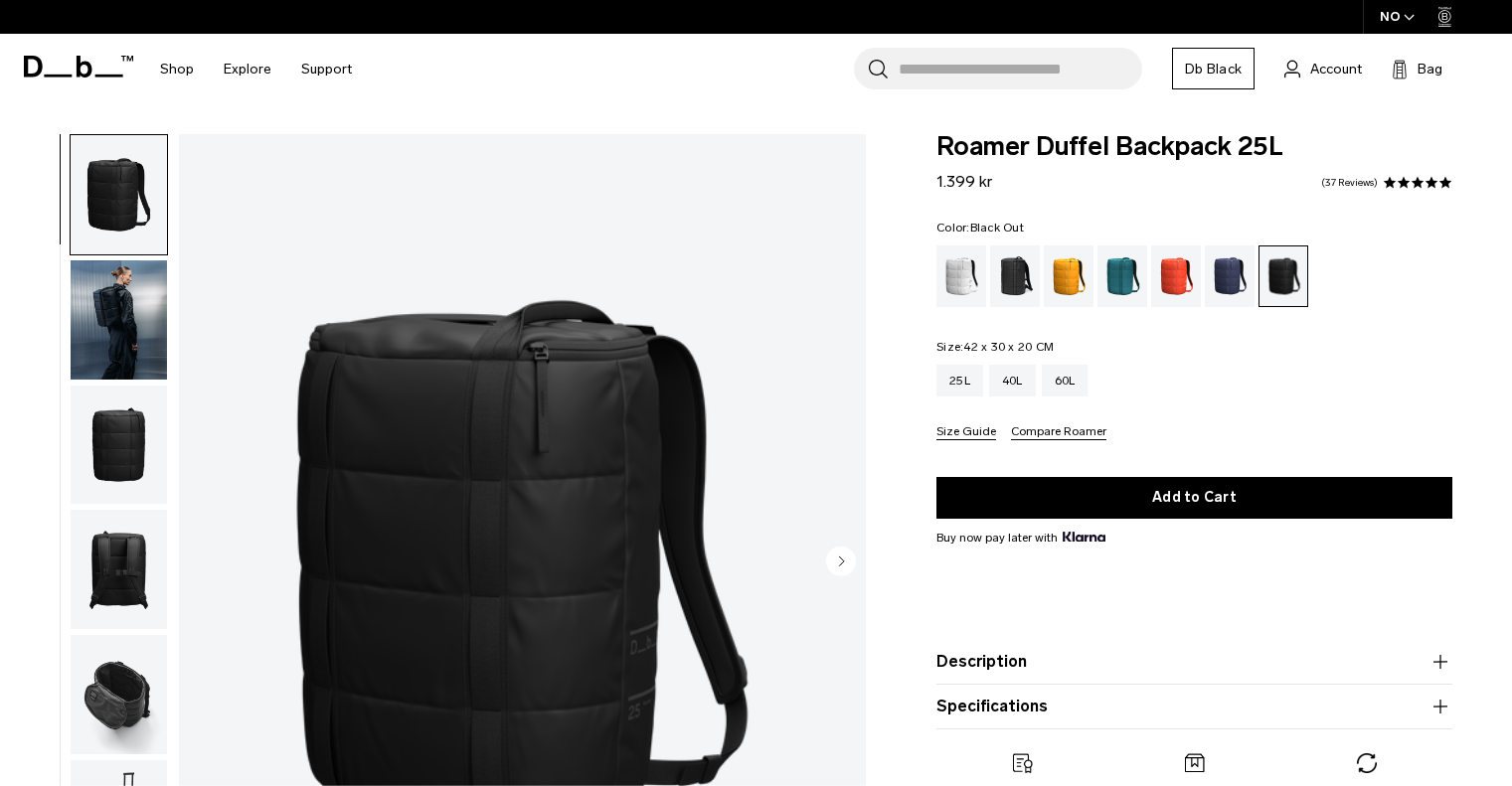 scroll, scrollTop: 0, scrollLeft: 0, axis: both 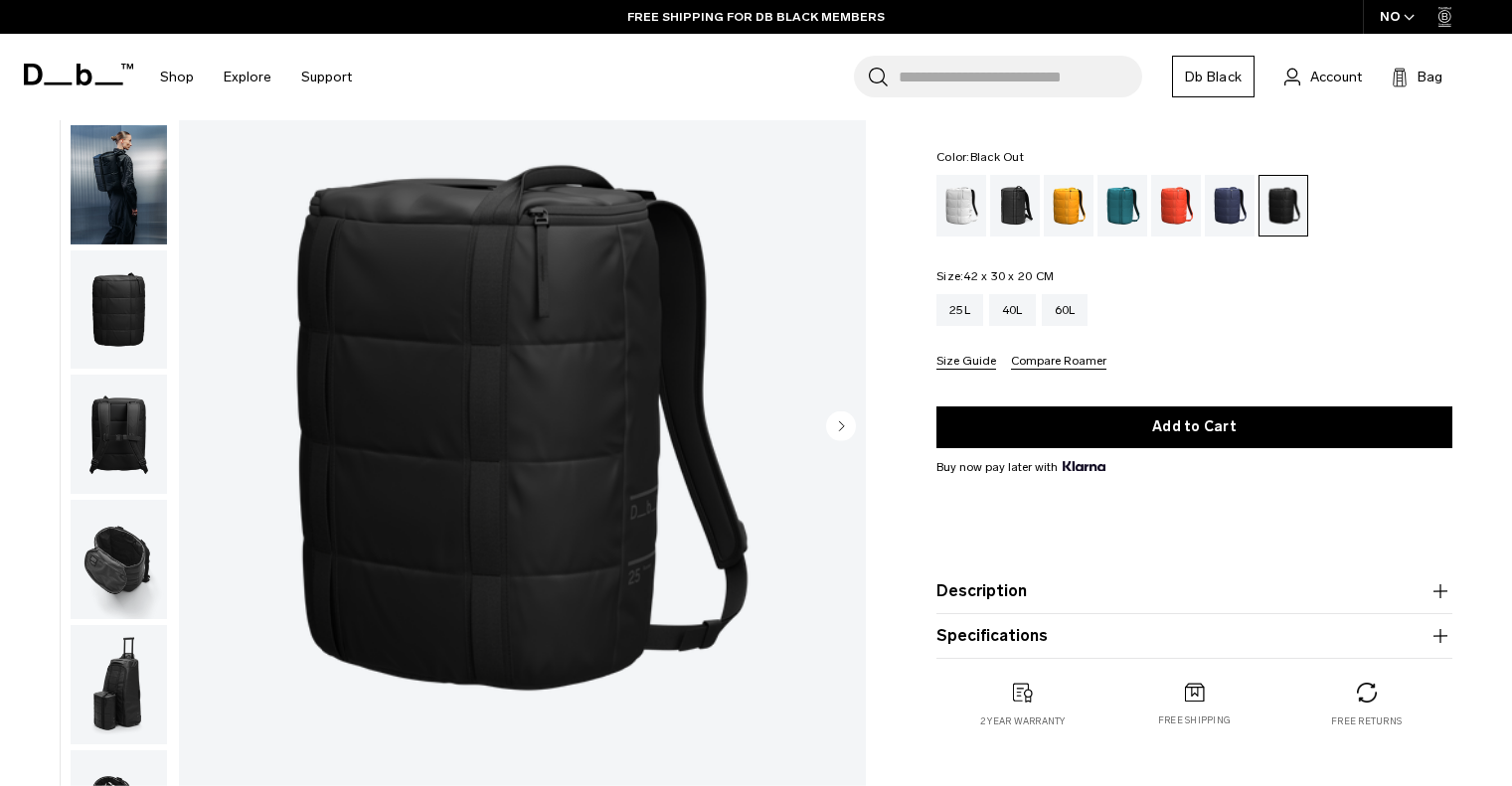 click at bounding box center (118, 559) 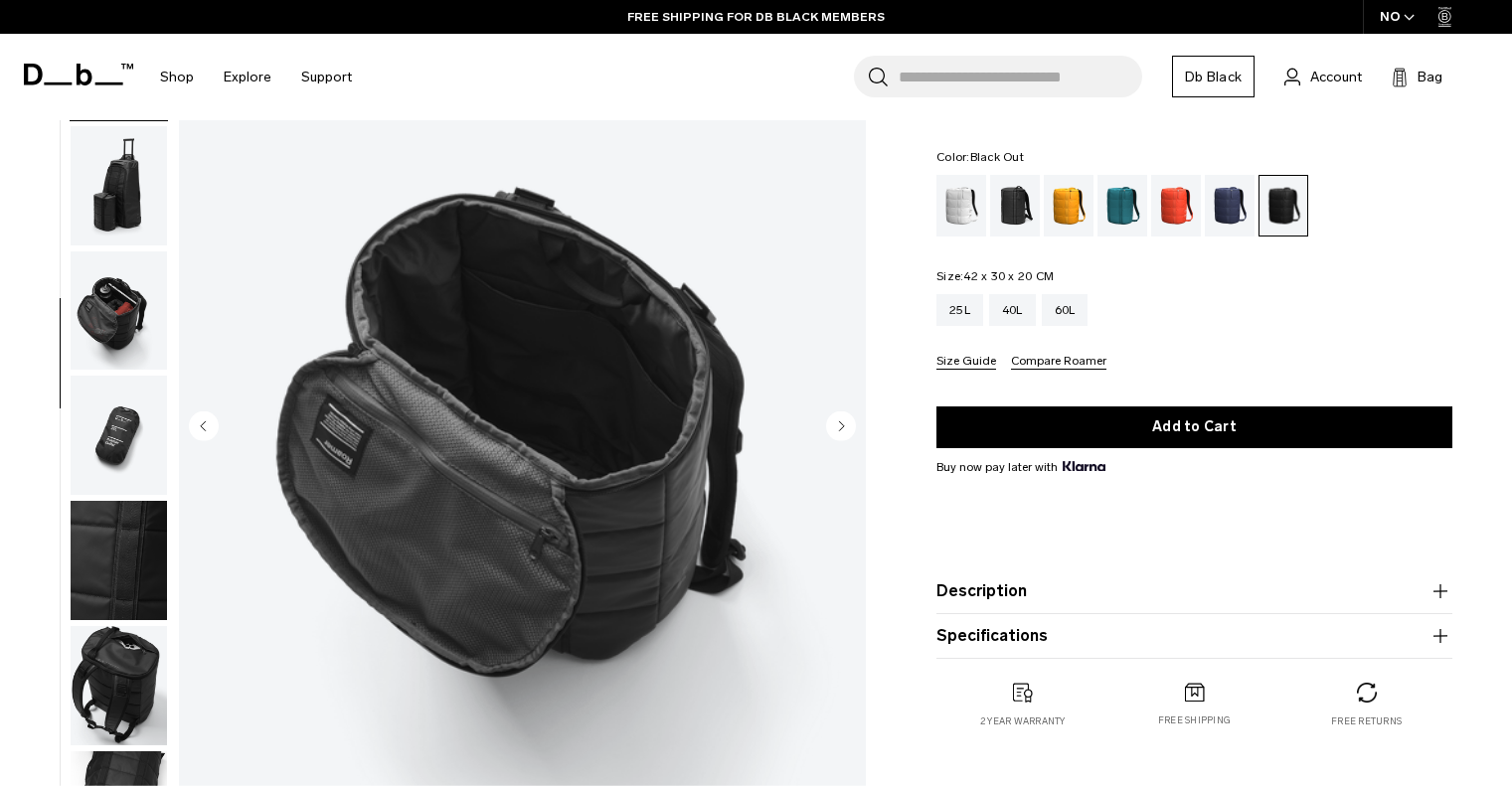 scroll, scrollTop: 500, scrollLeft: 0, axis: vertical 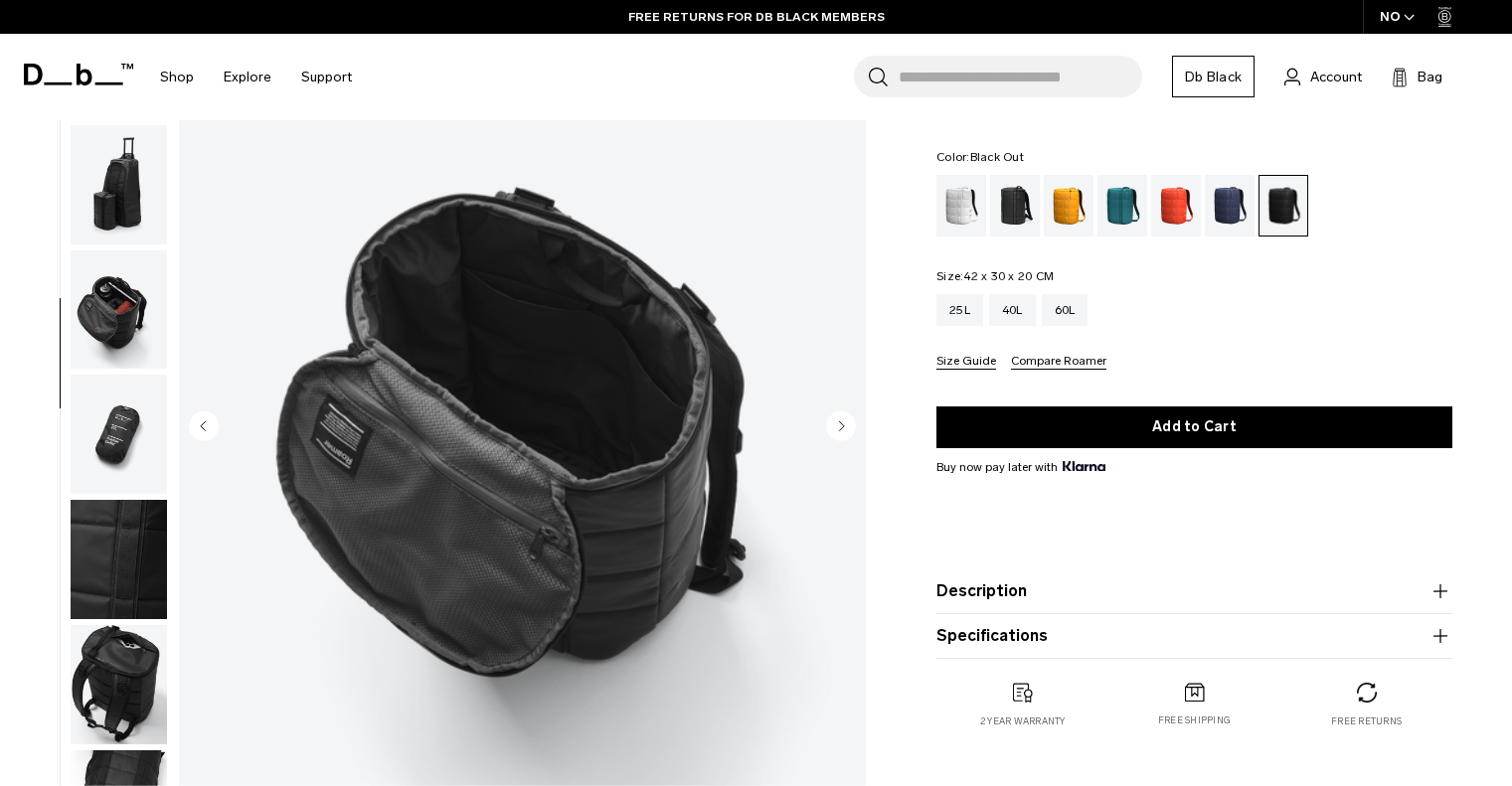 click at bounding box center (118, 685) 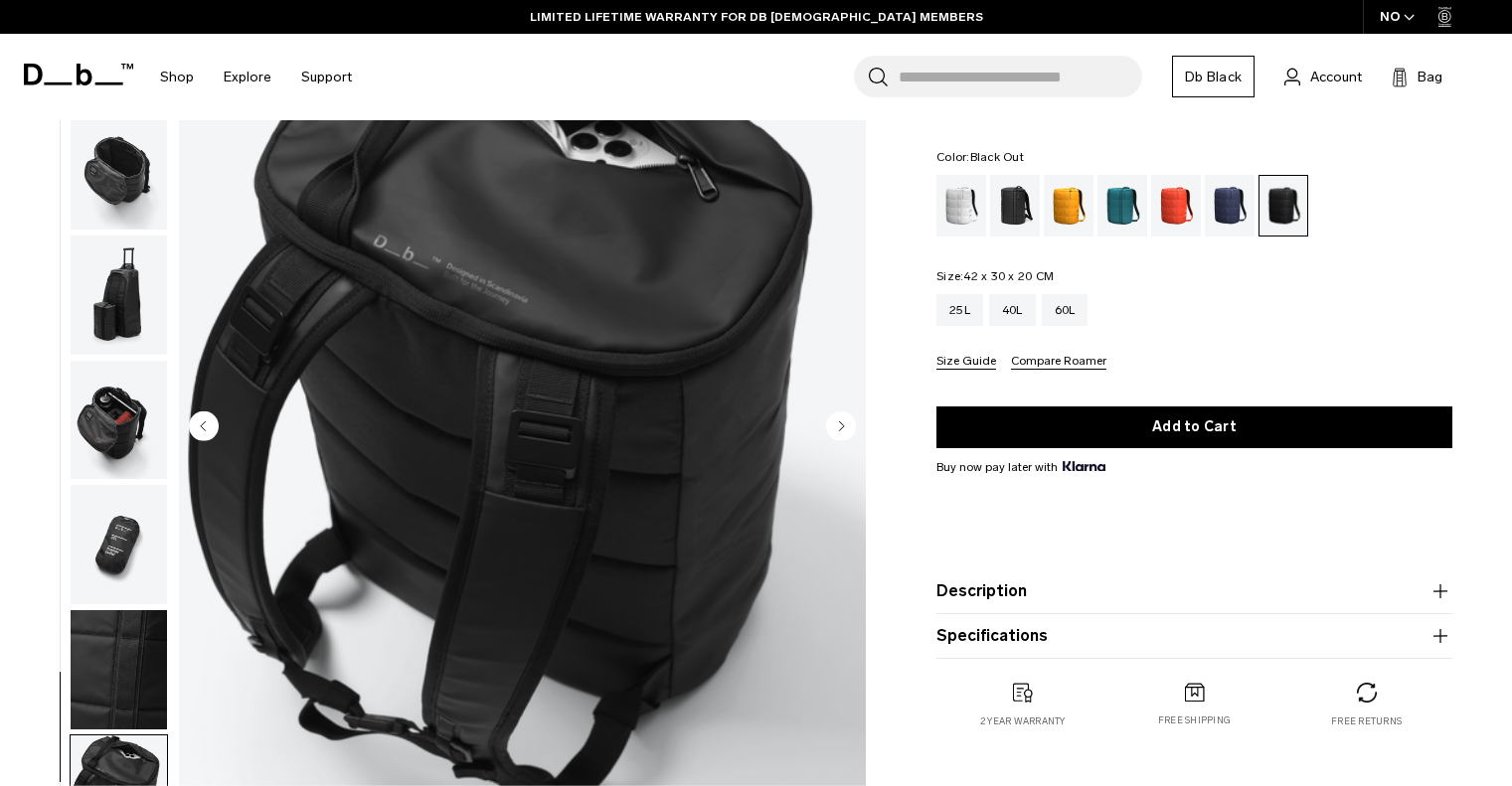 scroll, scrollTop: 513, scrollLeft: 0, axis: vertical 